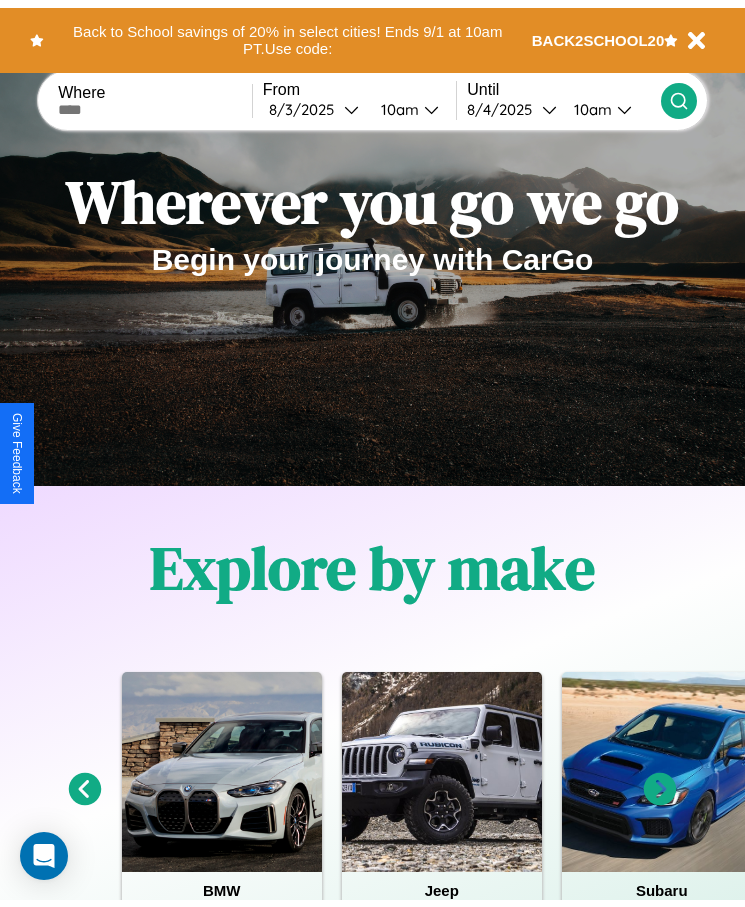 scroll, scrollTop: 0, scrollLeft: 0, axis: both 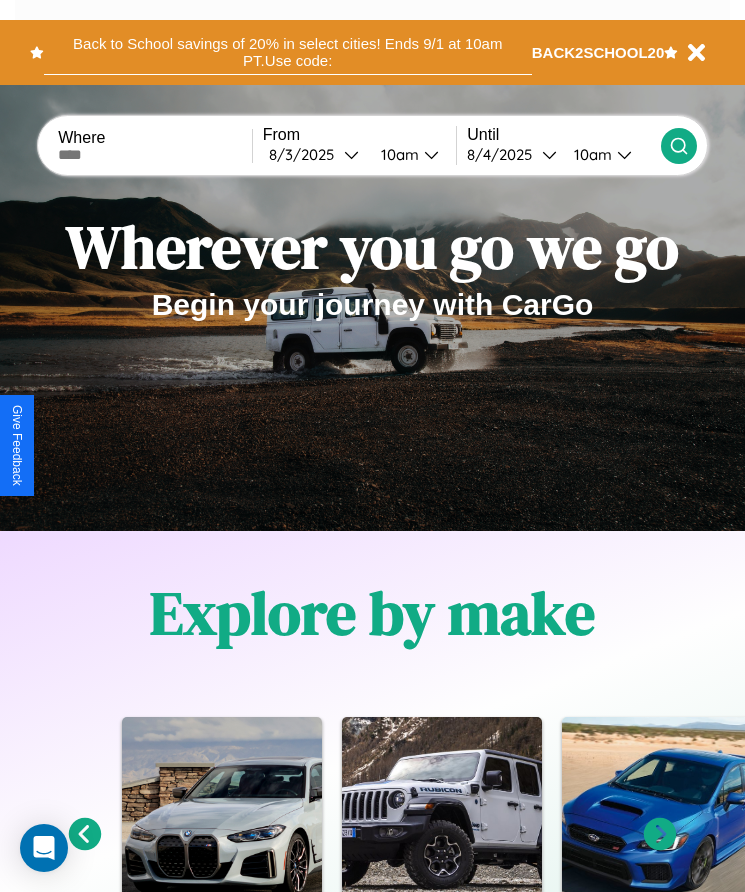 click on "Back to School savings of 20% in select cities! Ends 9/1 at 10am PT.  Use code:" at bounding box center [288, 52] 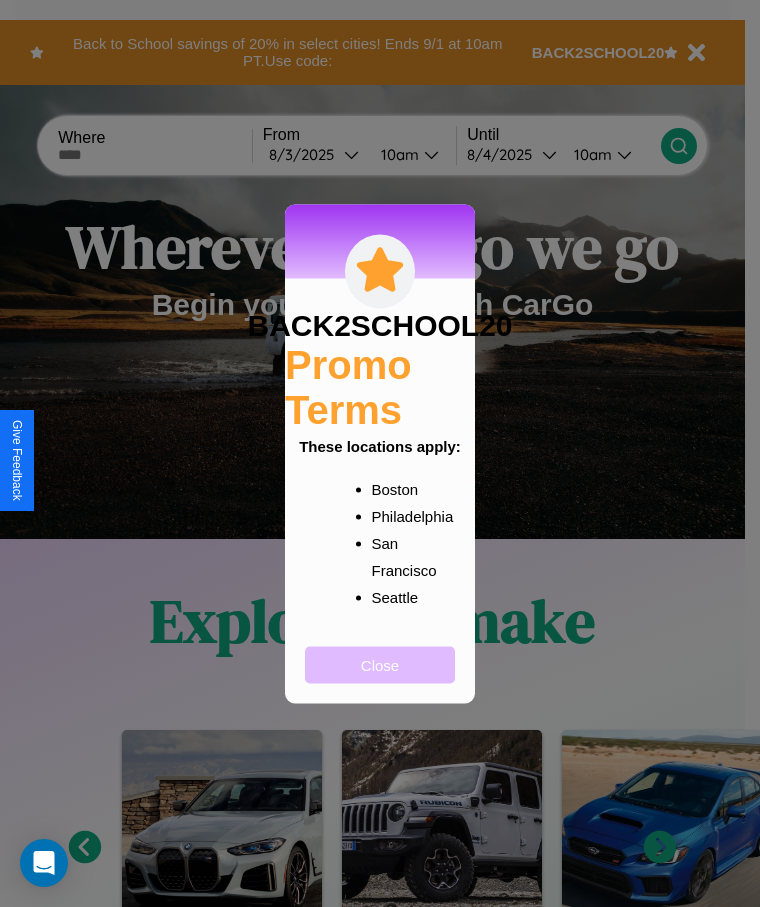 click on "Close" at bounding box center [380, 664] 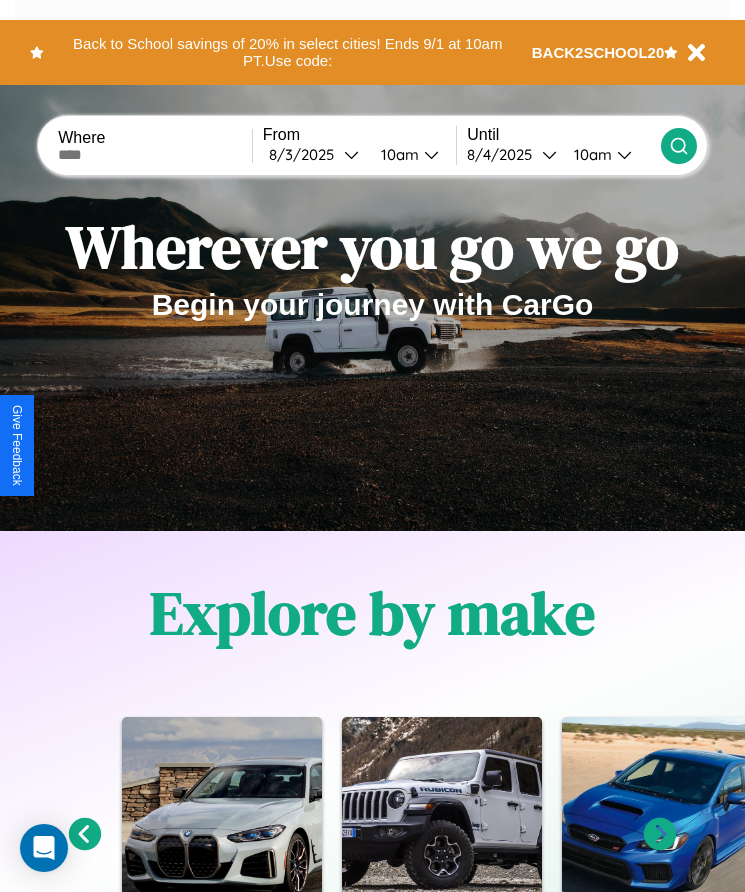 click at bounding box center [155, 155] 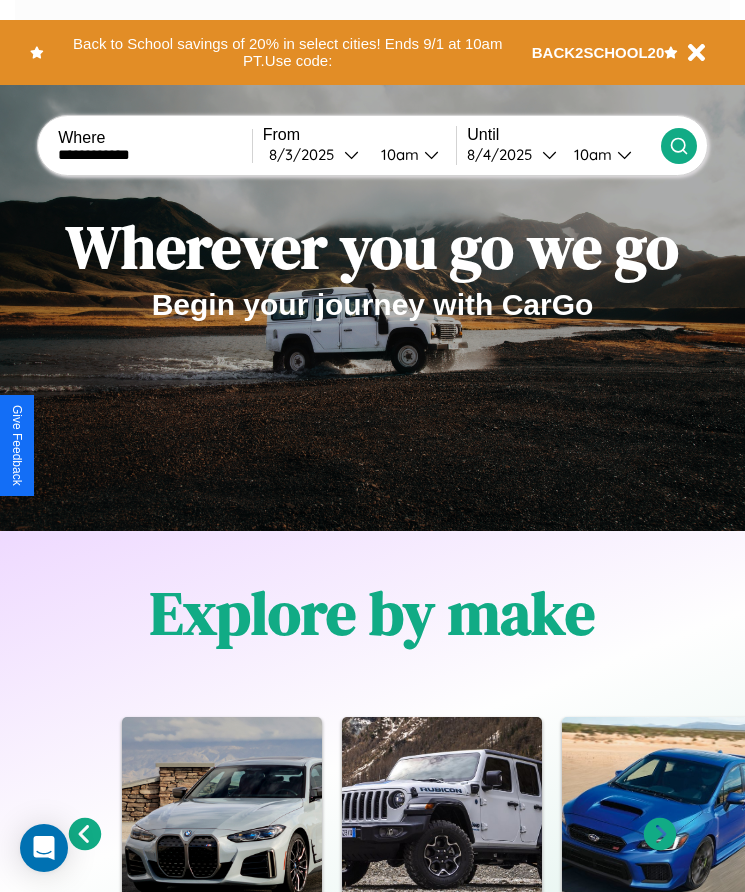 type on "**********" 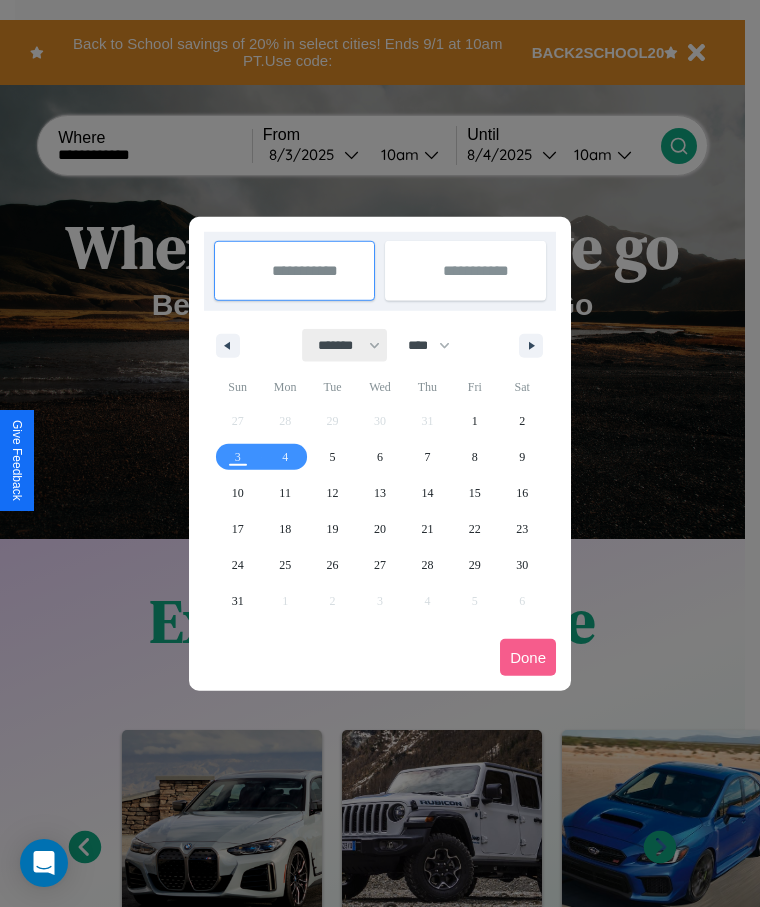 click on "******* ******** ***** ***** *** **** **** ****** ********* ******* ******** ********" at bounding box center [345, 345] 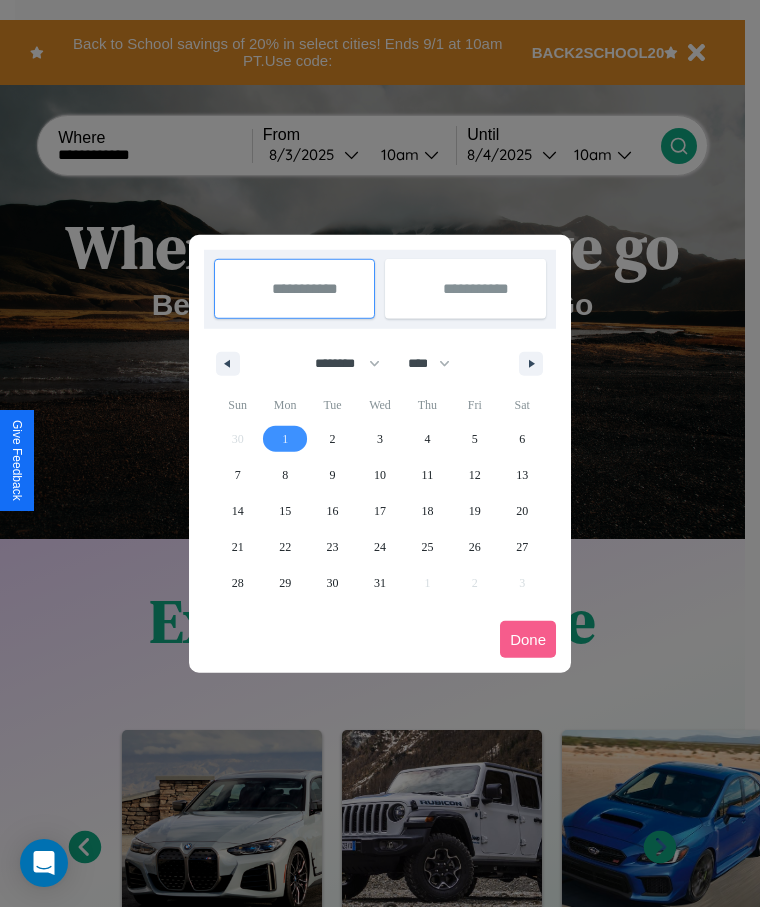 click on "1" at bounding box center [285, 439] 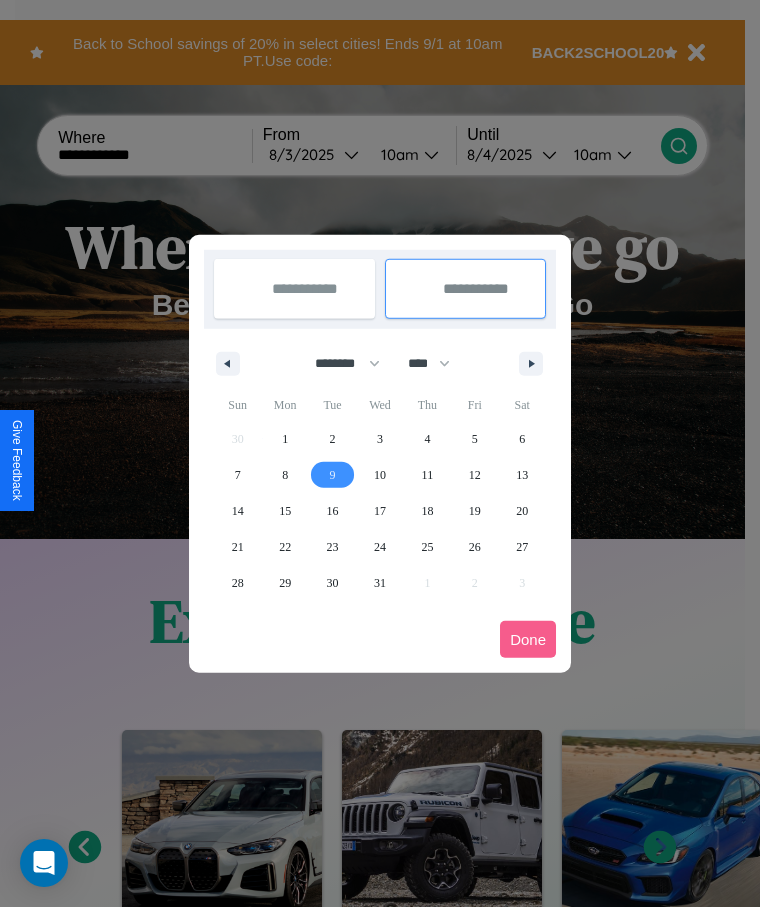 click on "9" at bounding box center (333, 475) 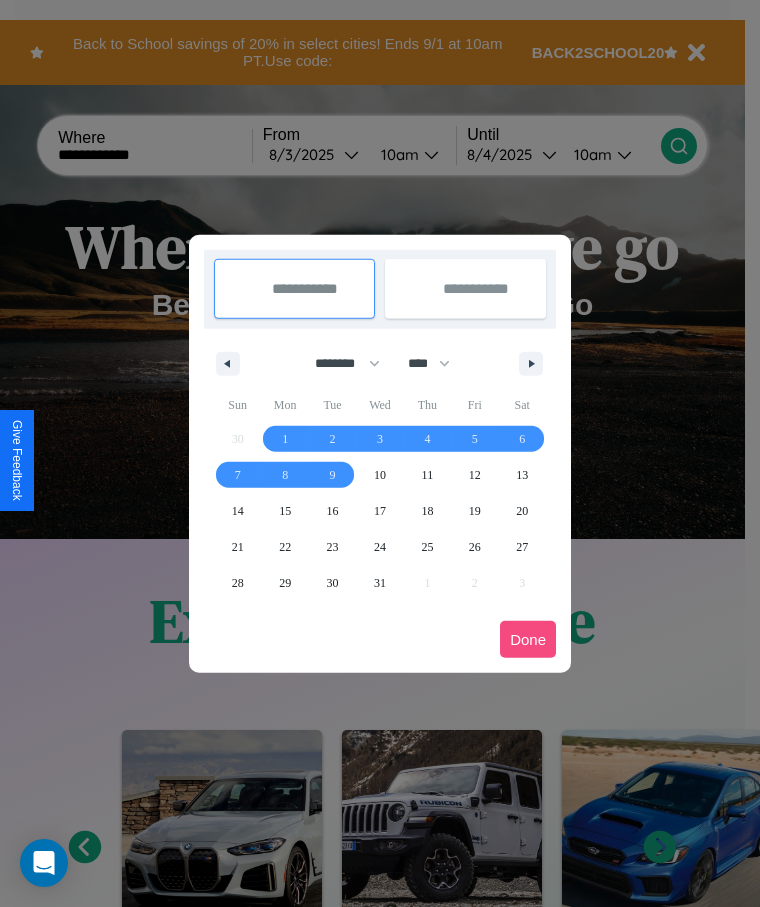click on "Done" at bounding box center (528, 639) 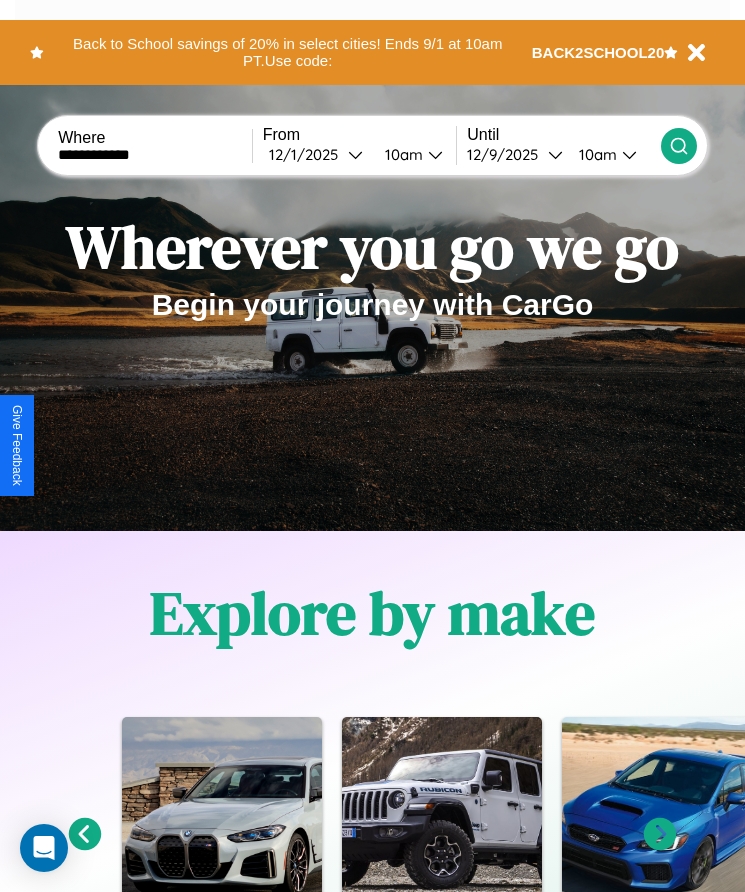 click 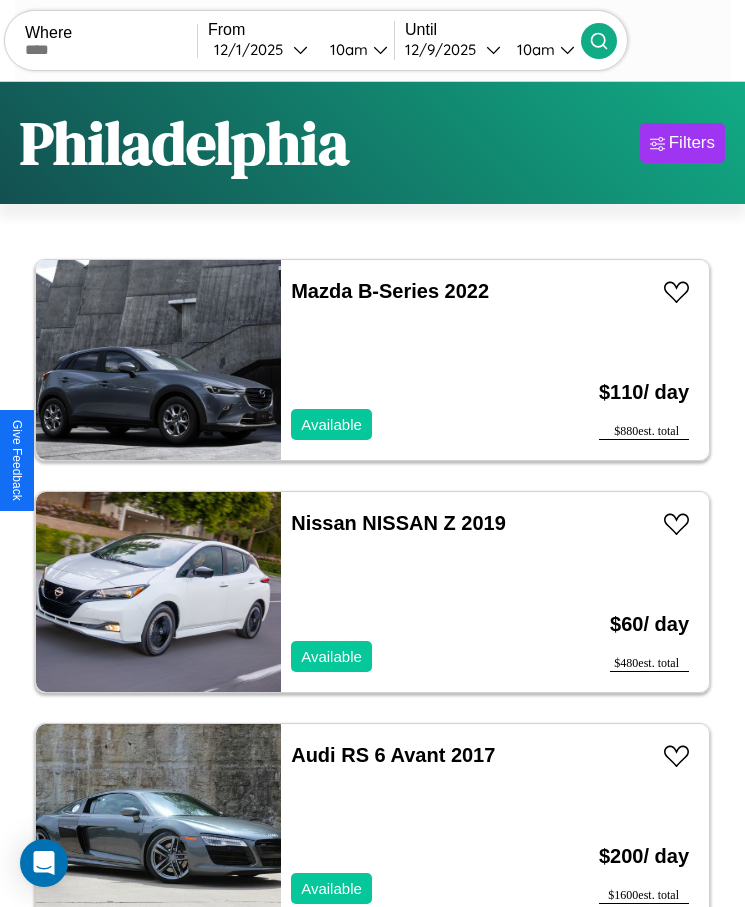 scroll, scrollTop: 50, scrollLeft: 0, axis: vertical 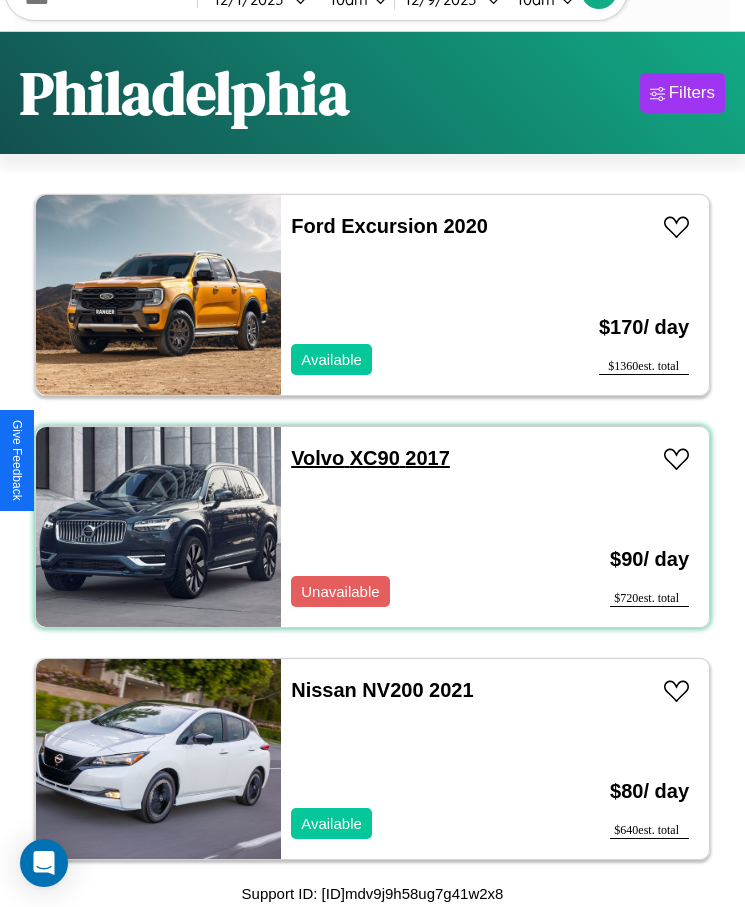 click on "Volvo   XC90   2017" at bounding box center [370, 458] 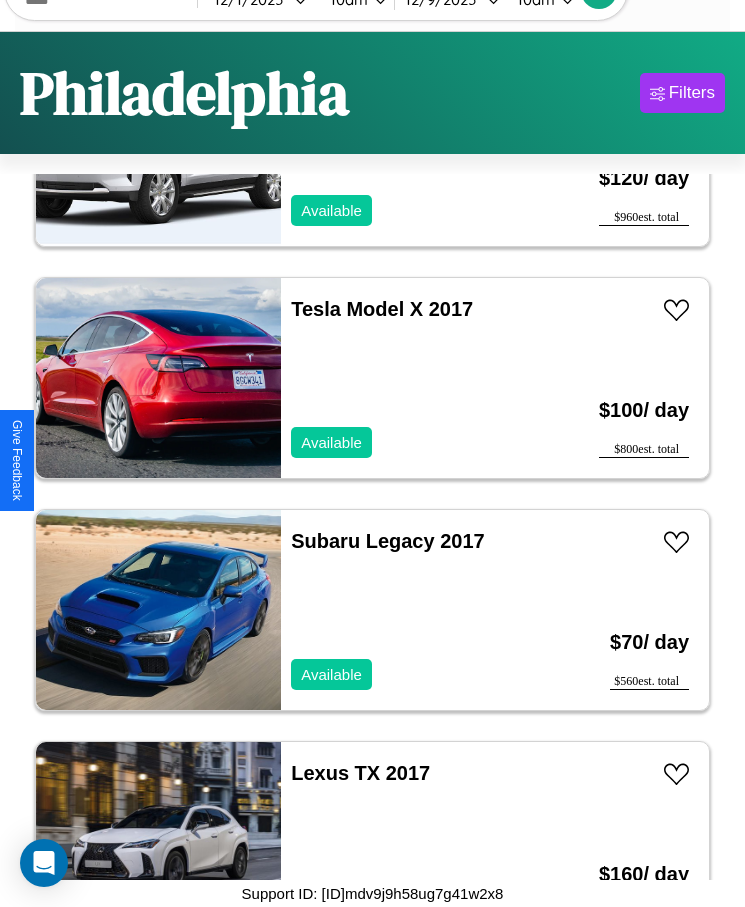 scroll, scrollTop: 5583, scrollLeft: 0, axis: vertical 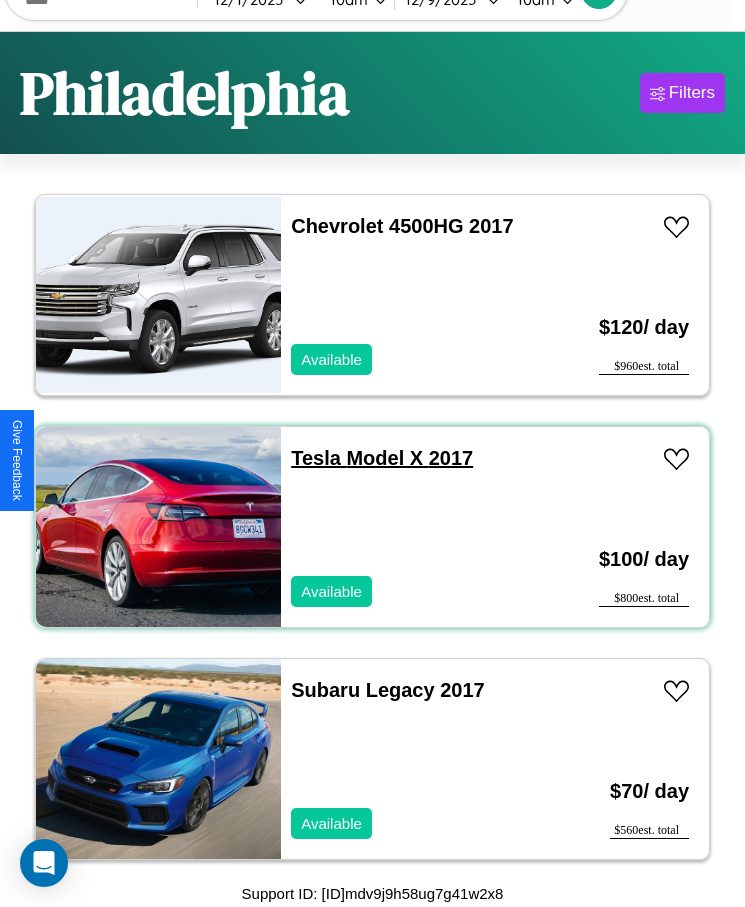 click on "Tesla   Model X   2017" at bounding box center (382, 458) 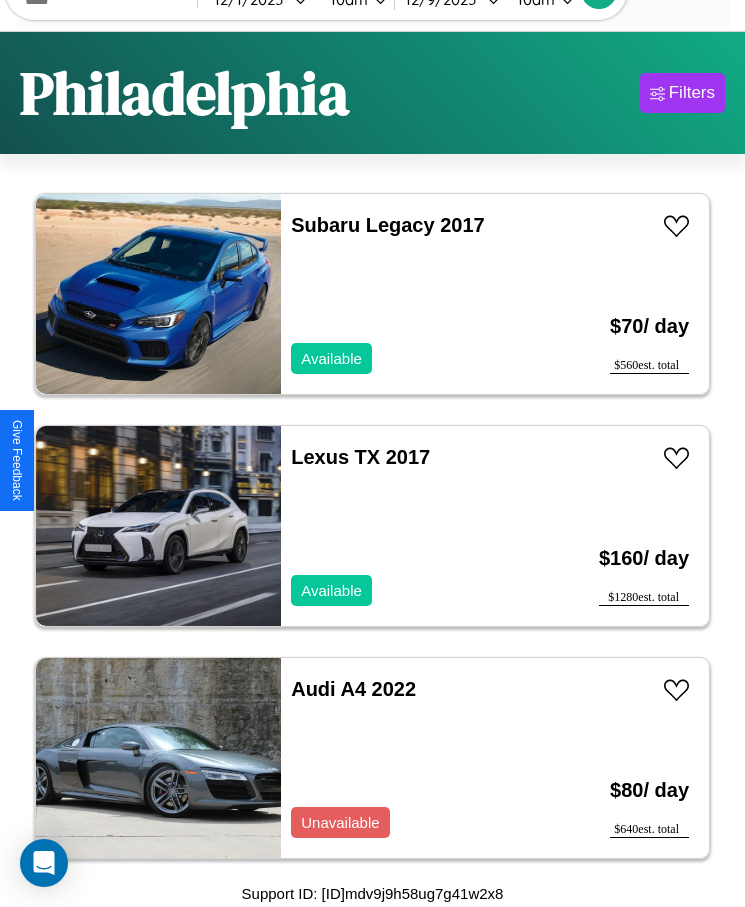 scroll, scrollTop: 16951, scrollLeft: 0, axis: vertical 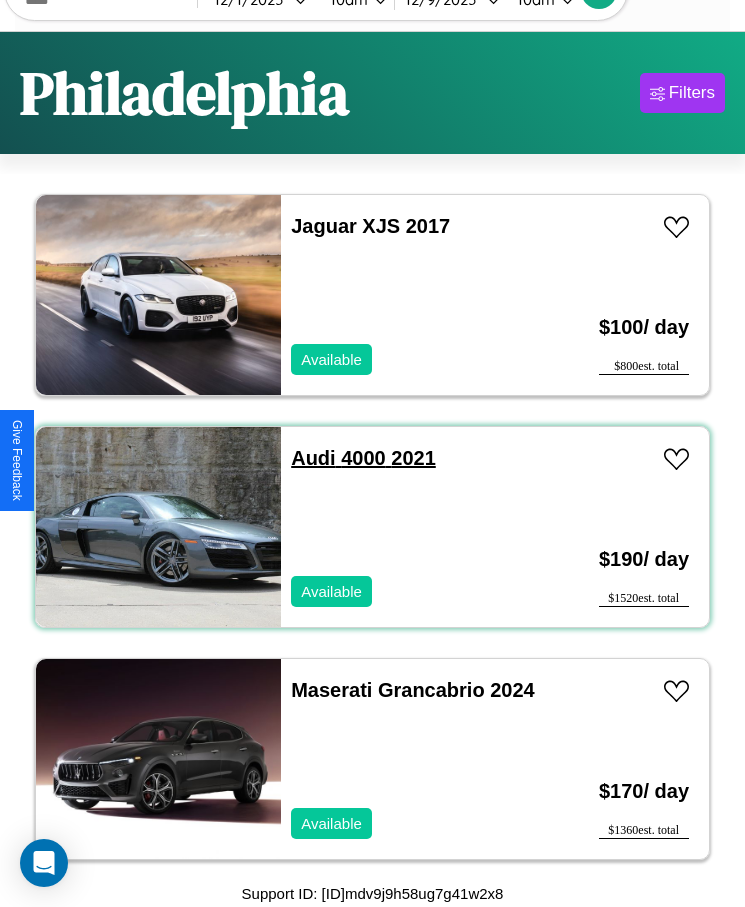 click on "Audi   4000   2021" at bounding box center (363, 458) 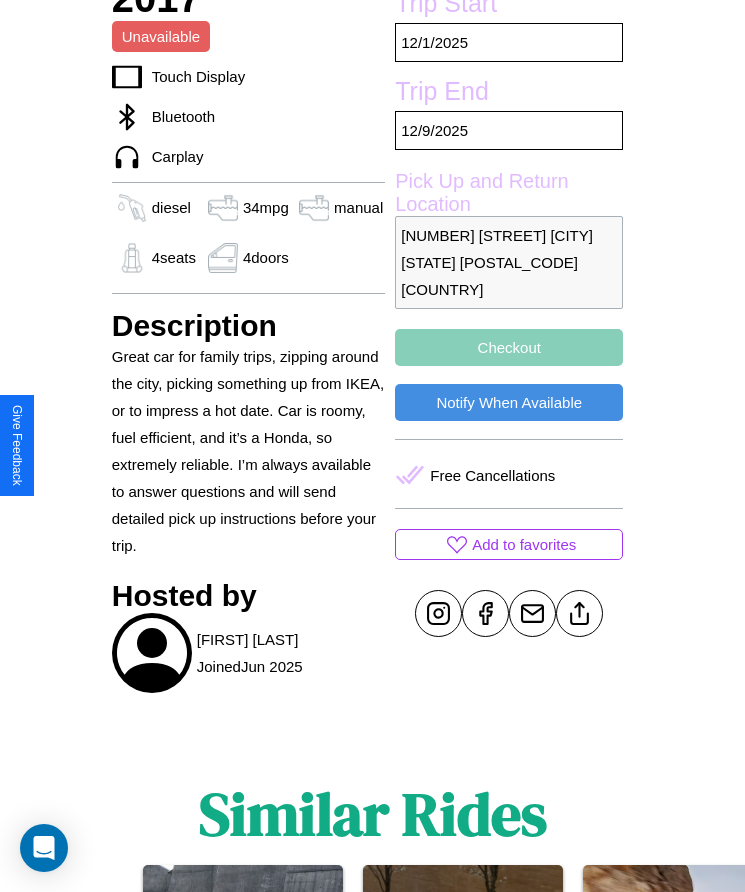 scroll, scrollTop: 656, scrollLeft: 0, axis: vertical 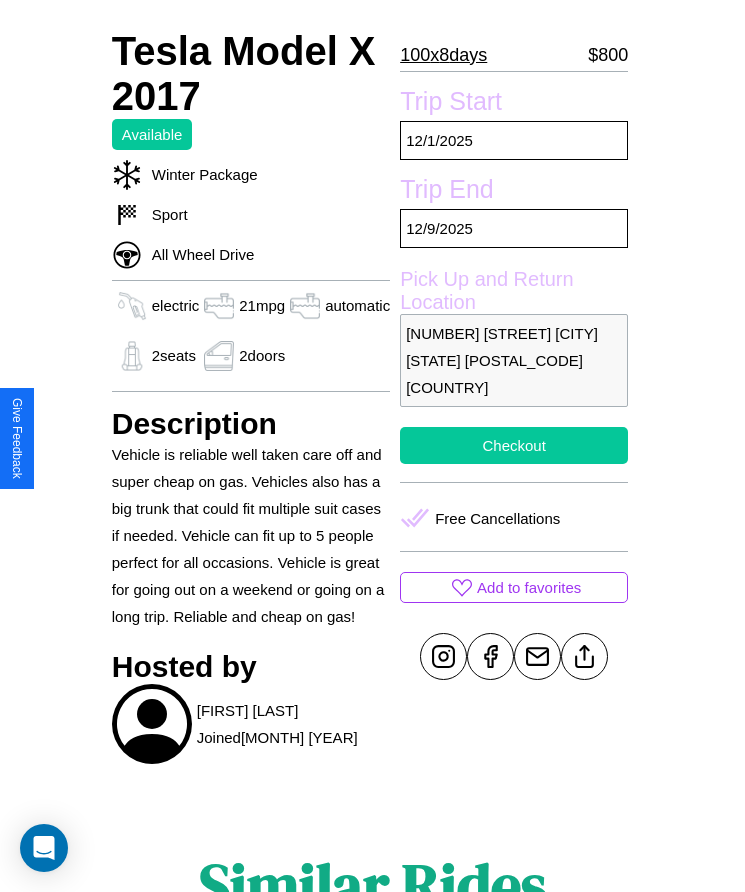 click on "Checkout" at bounding box center [514, 445] 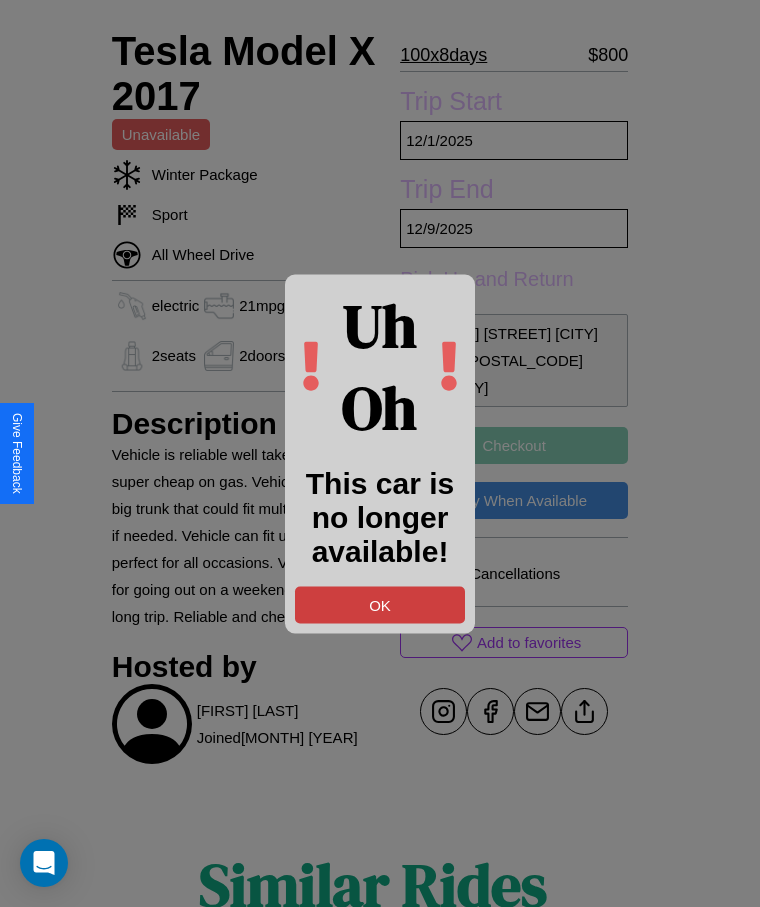 click on "OK" at bounding box center (380, 604) 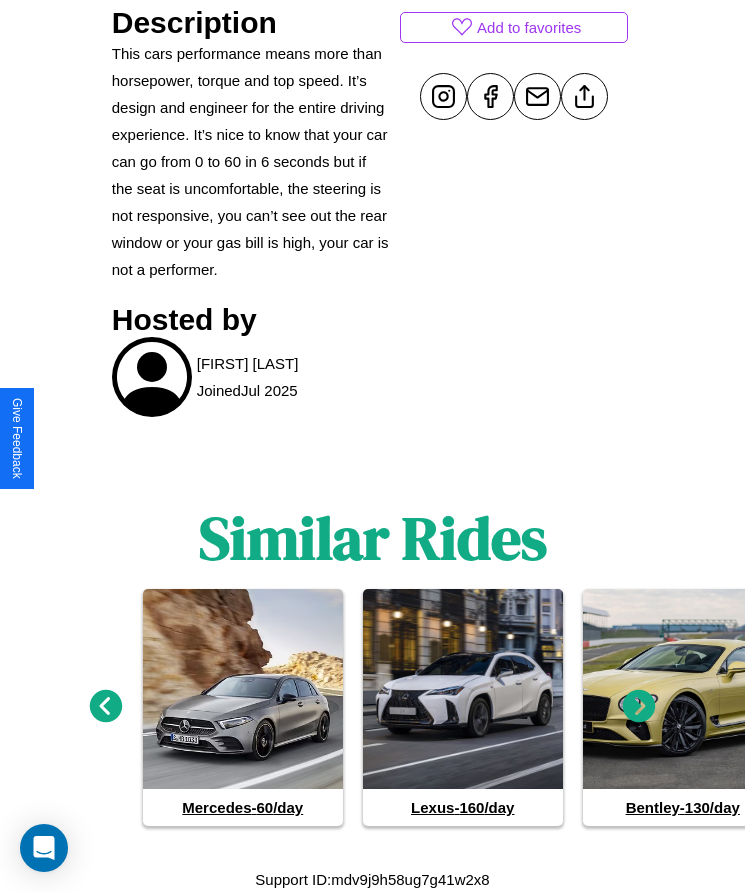 scroll, scrollTop: 1145, scrollLeft: 0, axis: vertical 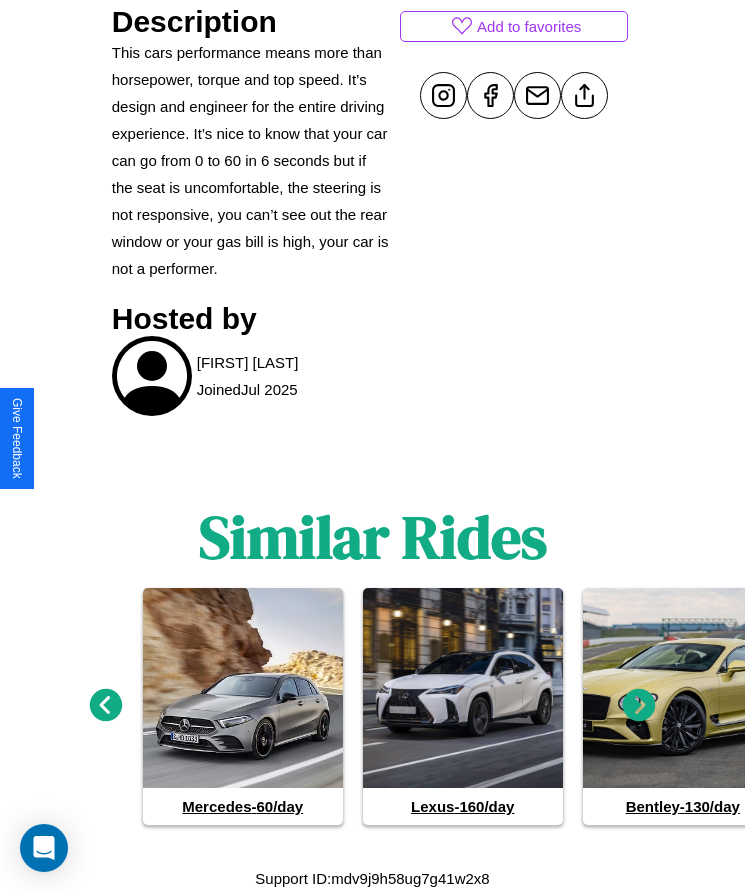 click 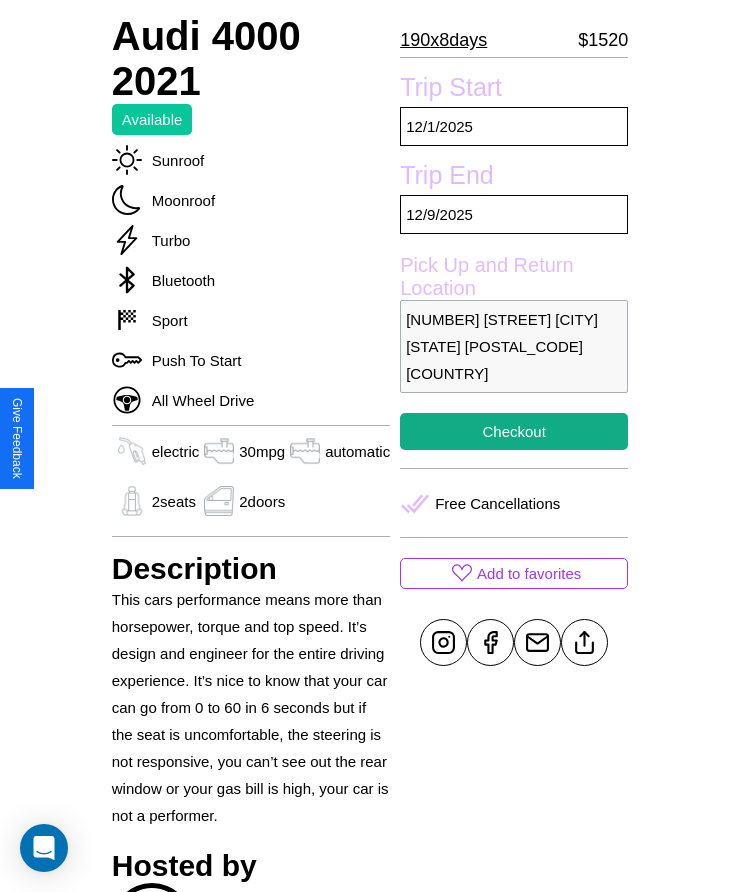 scroll, scrollTop: 583, scrollLeft: 0, axis: vertical 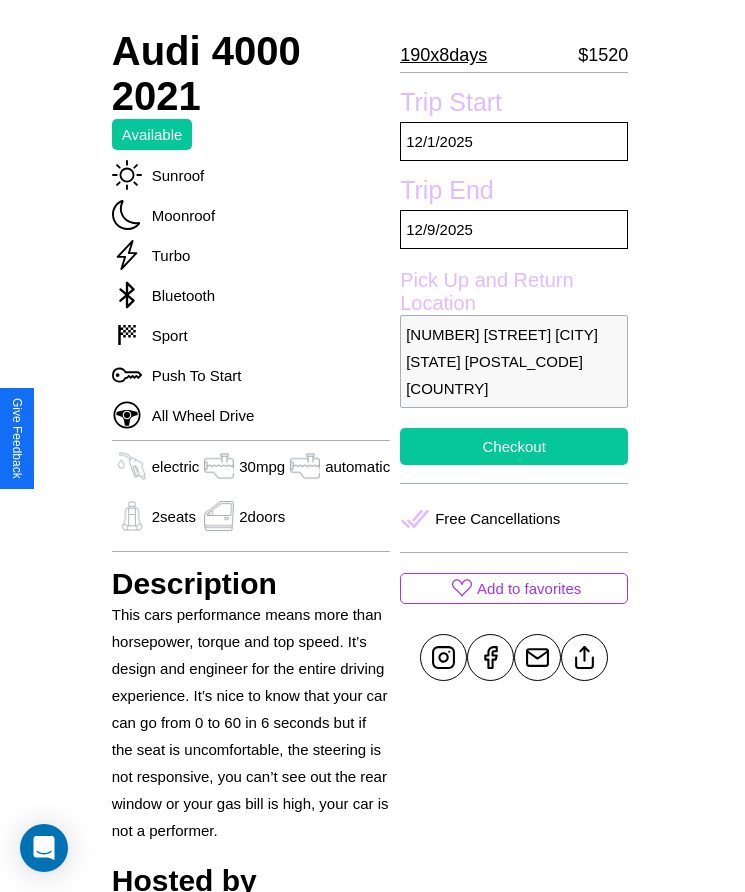 click on "Checkout" at bounding box center (514, 446) 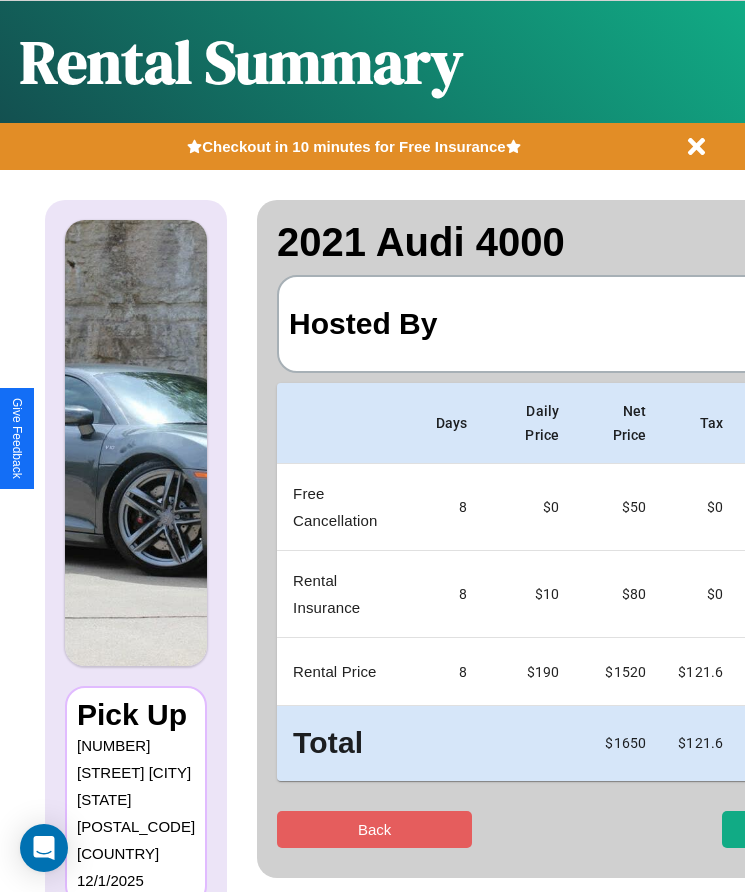 scroll, scrollTop: 0, scrollLeft: 137, axis: horizontal 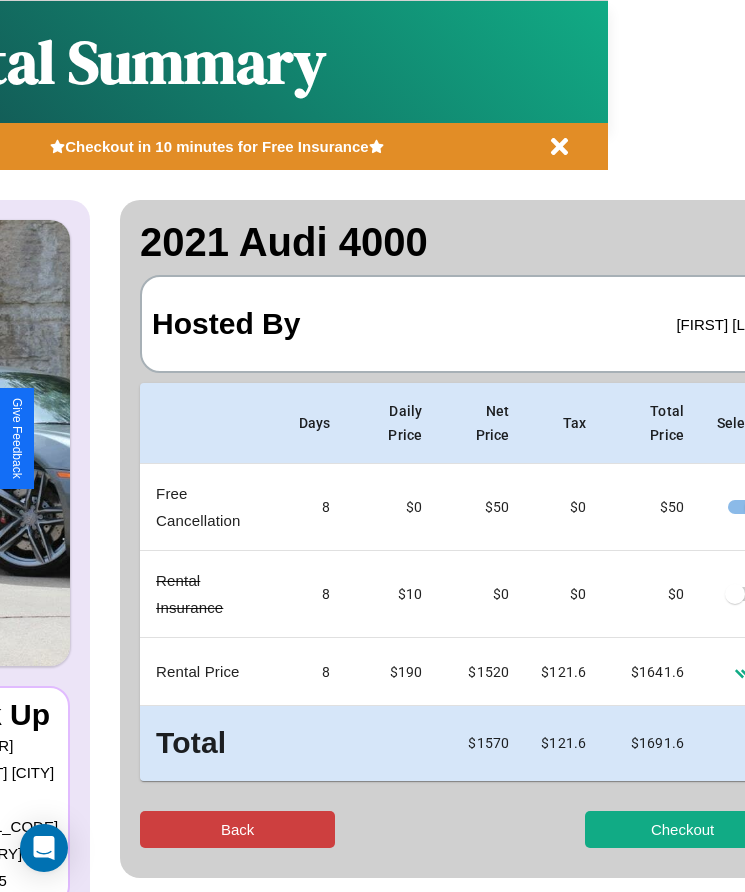 click on "Back" at bounding box center [237, 829] 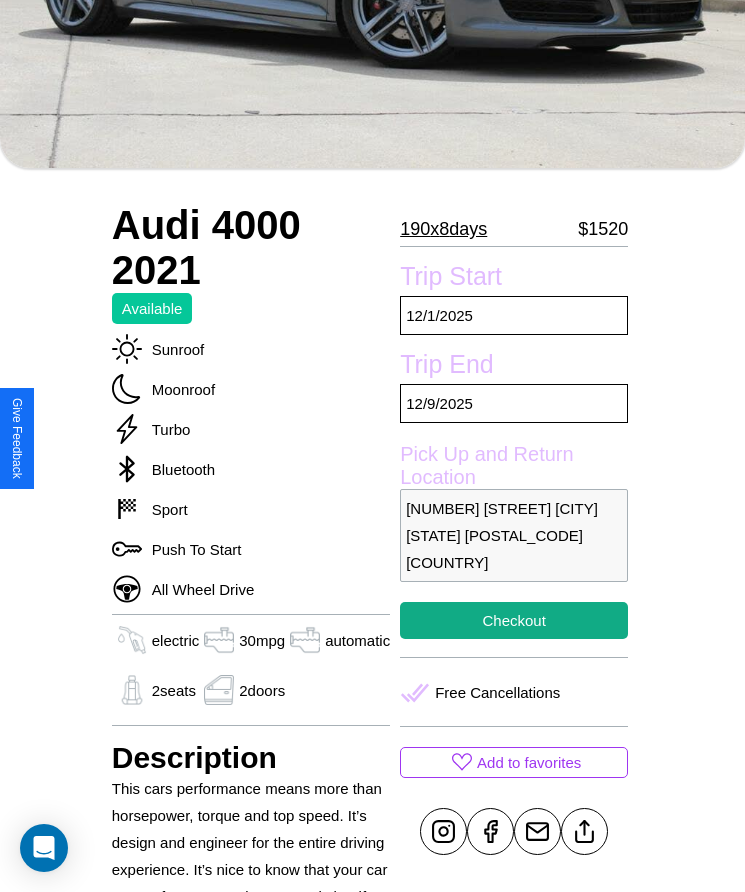 scroll, scrollTop: 583, scrollLeft: 0, axis: vertical 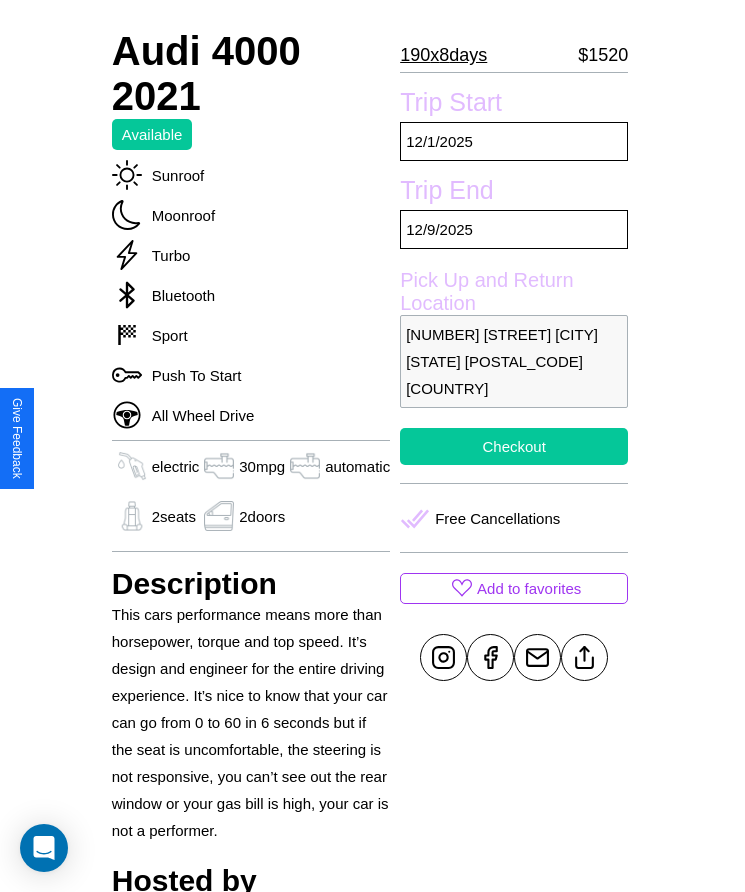 click on "Checkout" at bounding box center (514, 446) 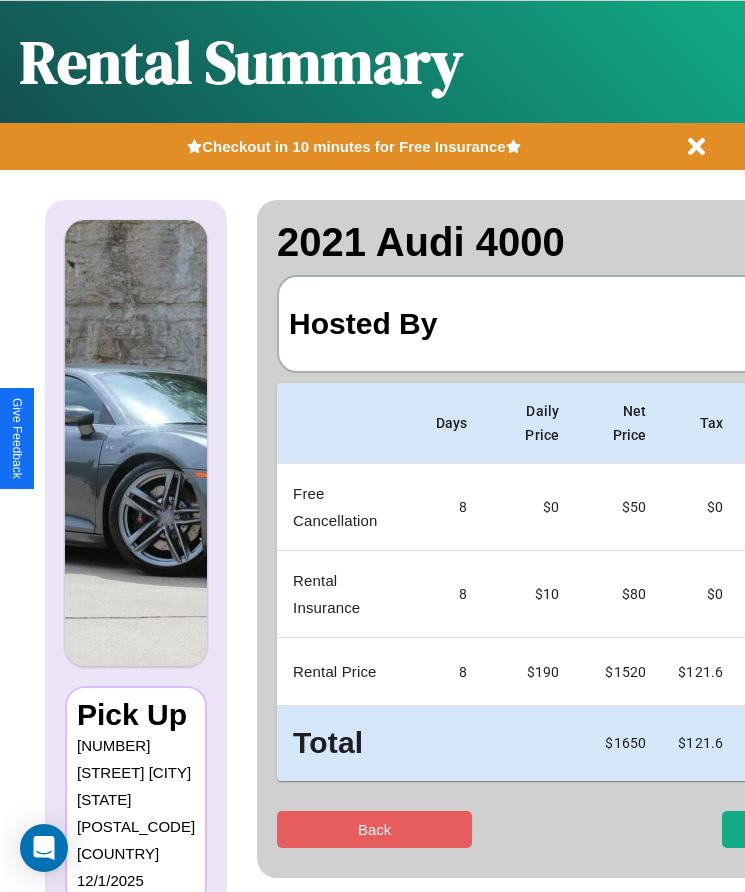 scroll, scrollTop: 0, scrollLeft: 137, axis: horizontal 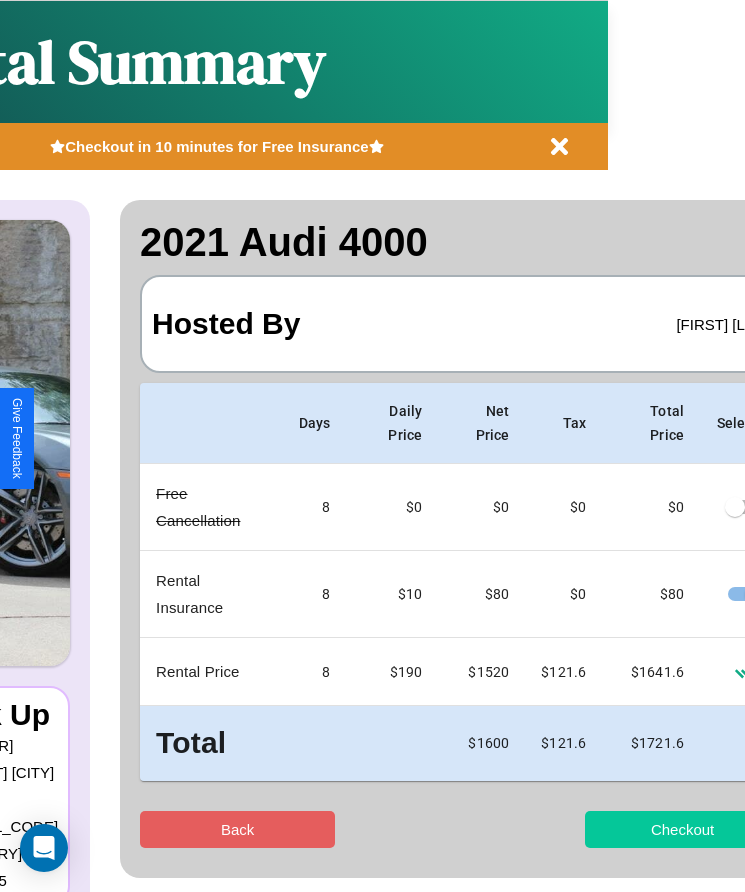 click on "Checkout" at bounding box center [682, 829] 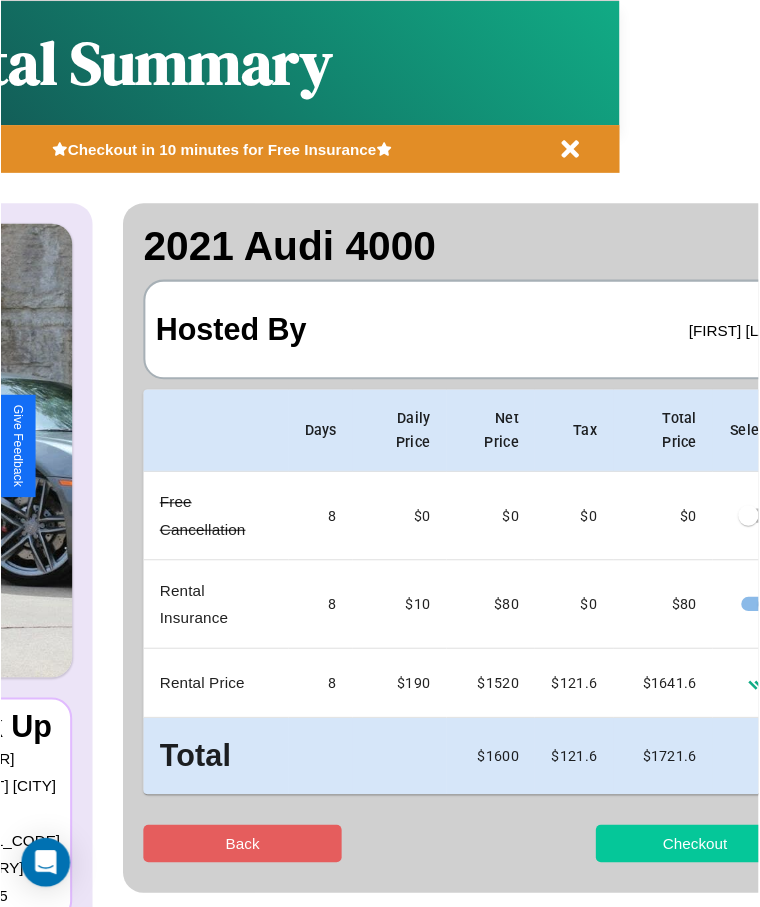 scroll, scrollTop: 0, scrollLeft: 0, axis: both 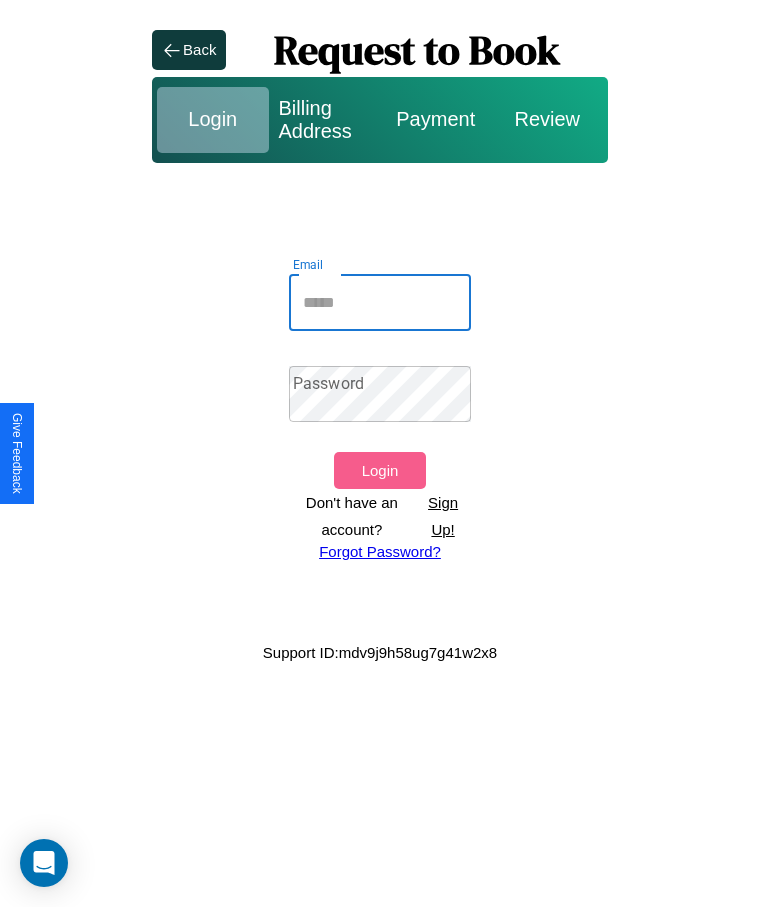 click on "Email" at bounding box center [380, 303] 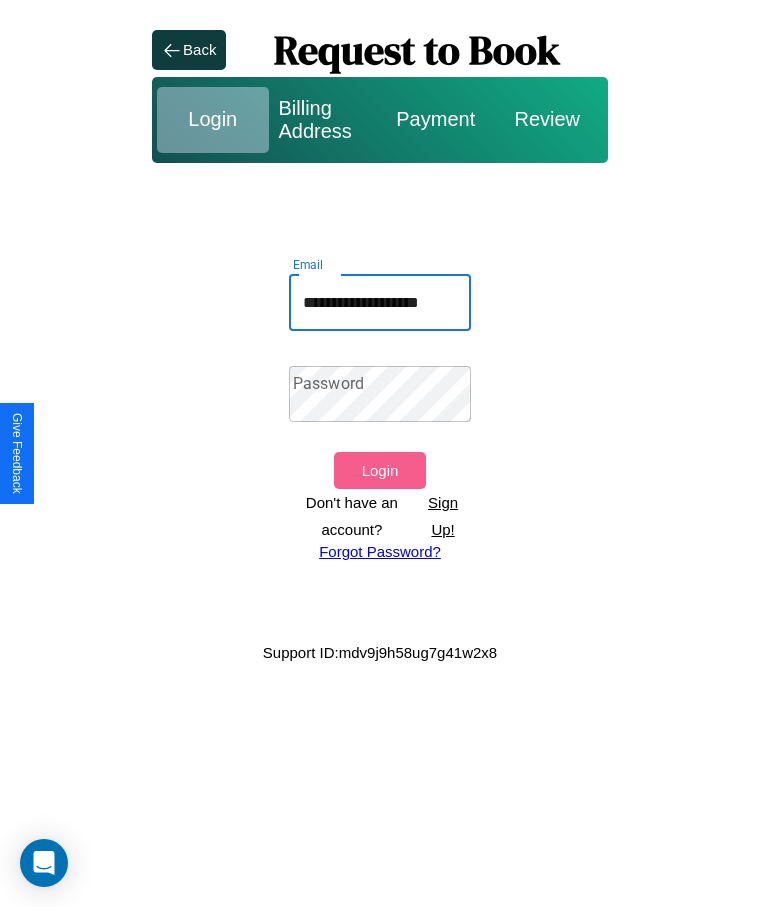 scroll, scrollTop: 0, scrollLeft: 19, axis: horizontal 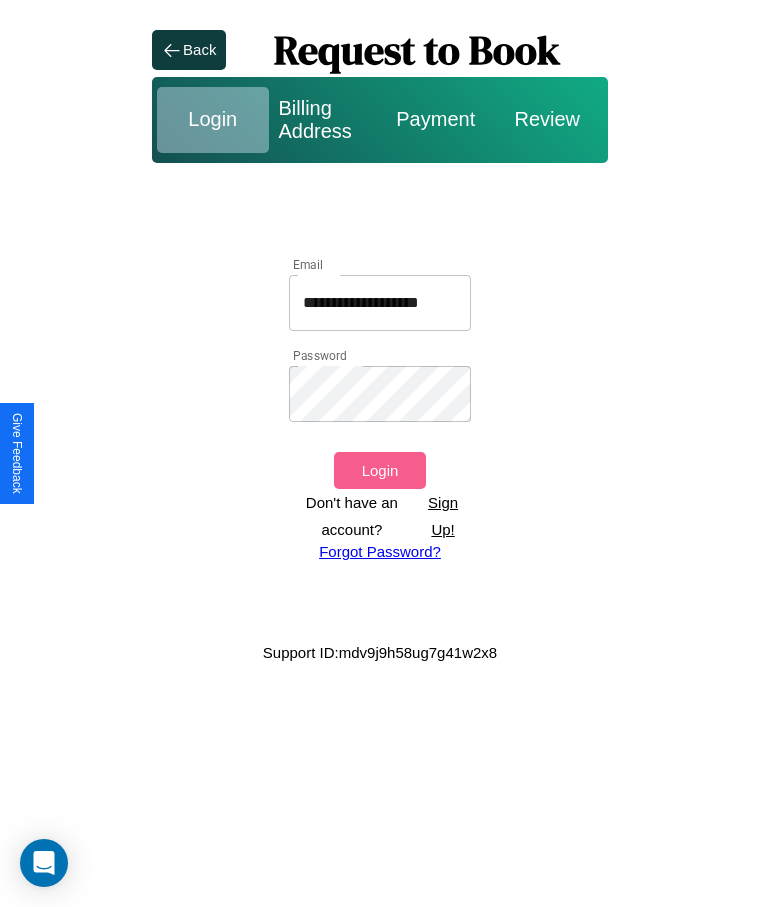 click on "Login" at bounding box center (379, 470) 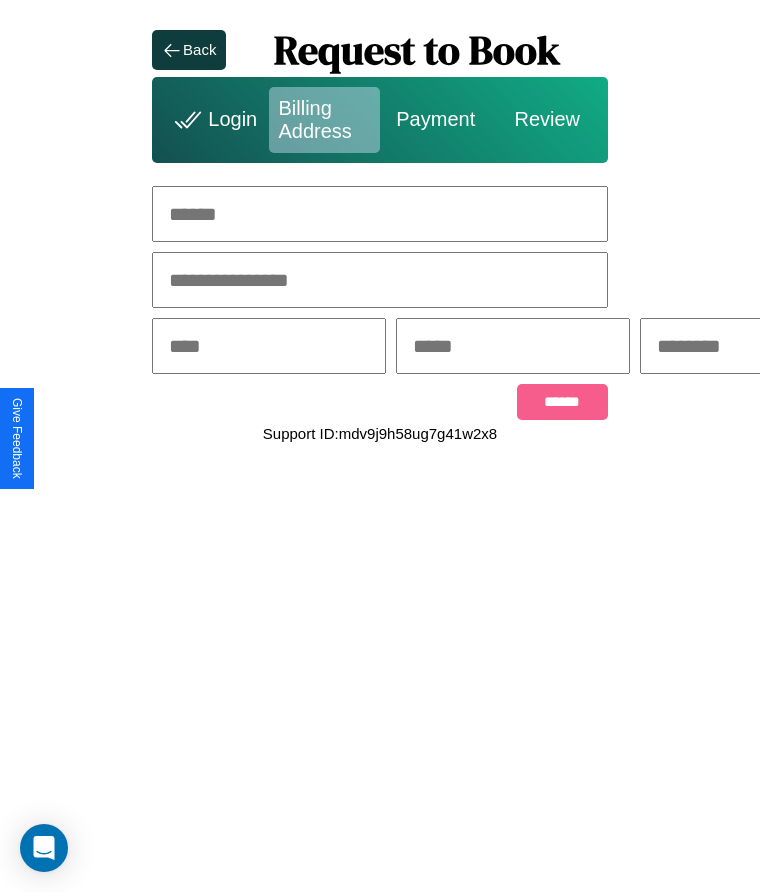 click at bounding box center (380, 214) 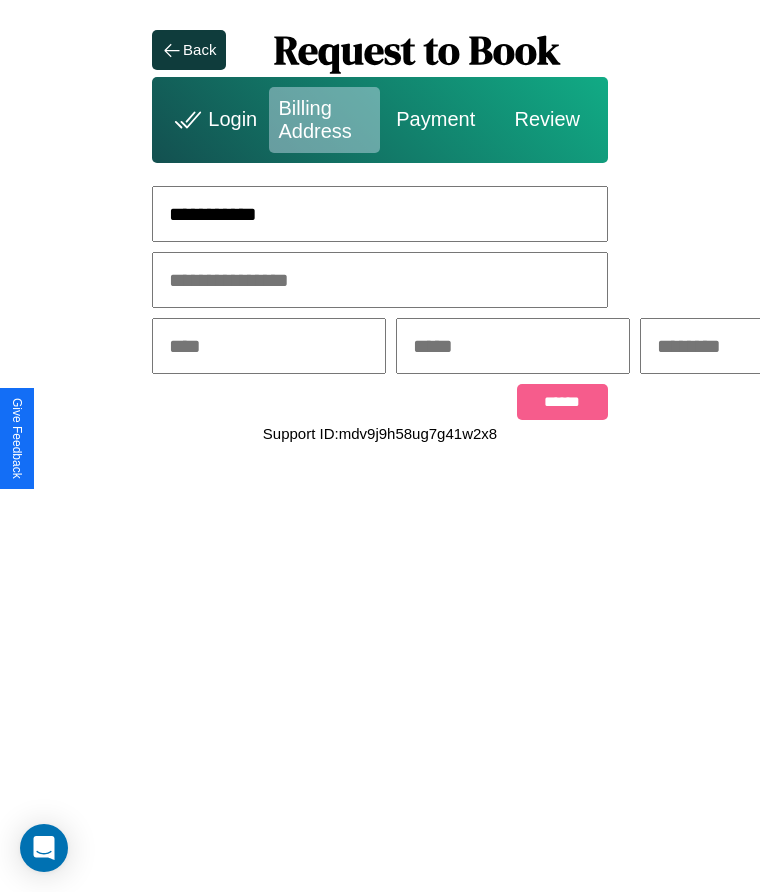 type on "**********" 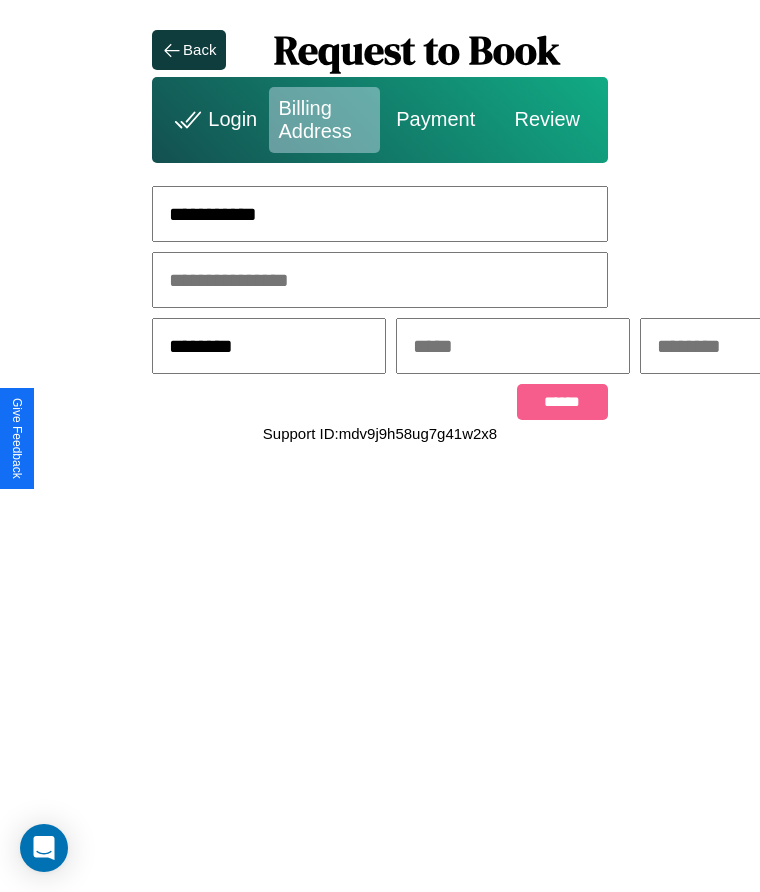 type on "********" 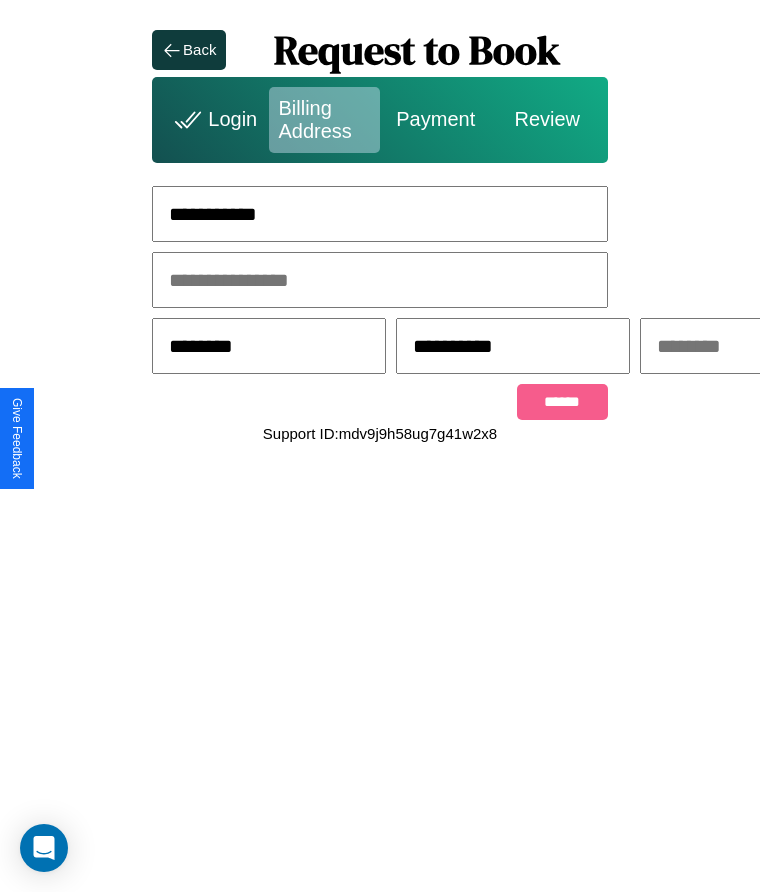 scroll, scrollTop: 0, scrollLeft: 309, axis: horizontal 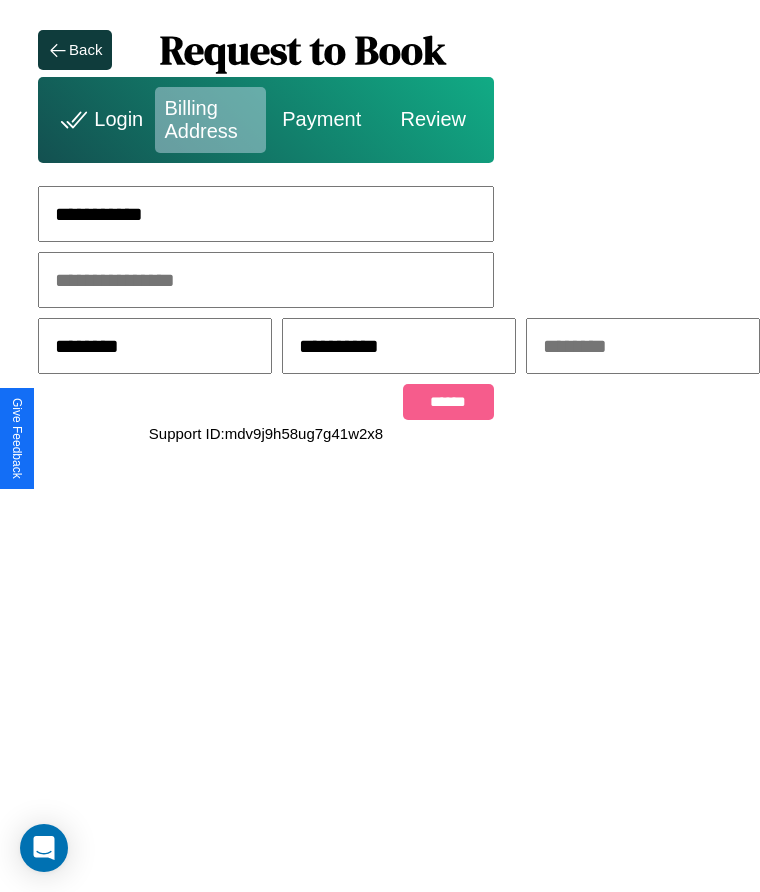 type on "**********" 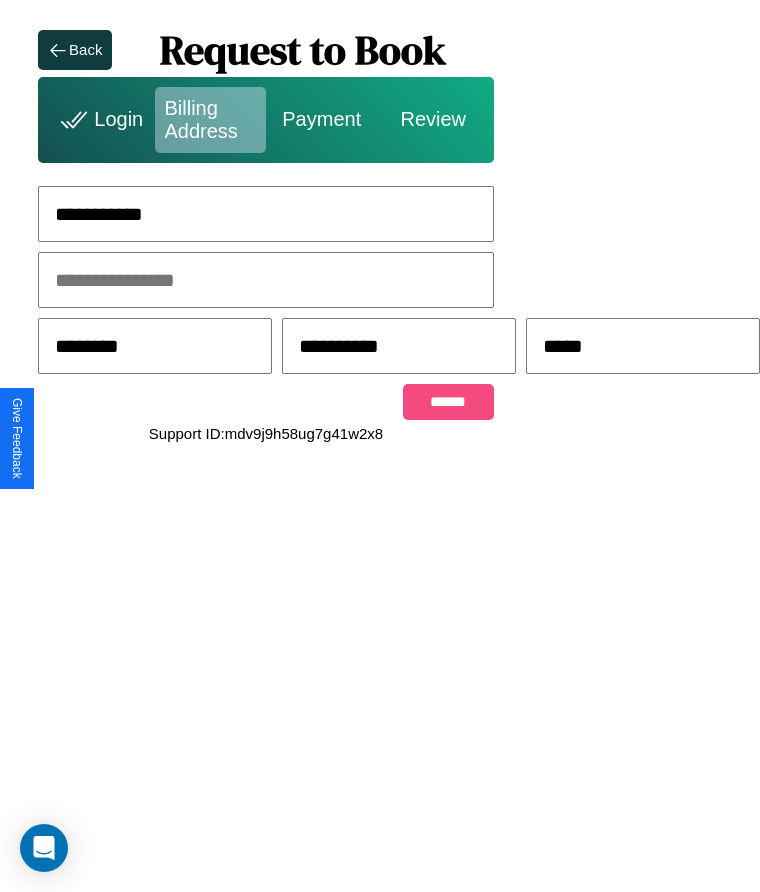 type on "*****" 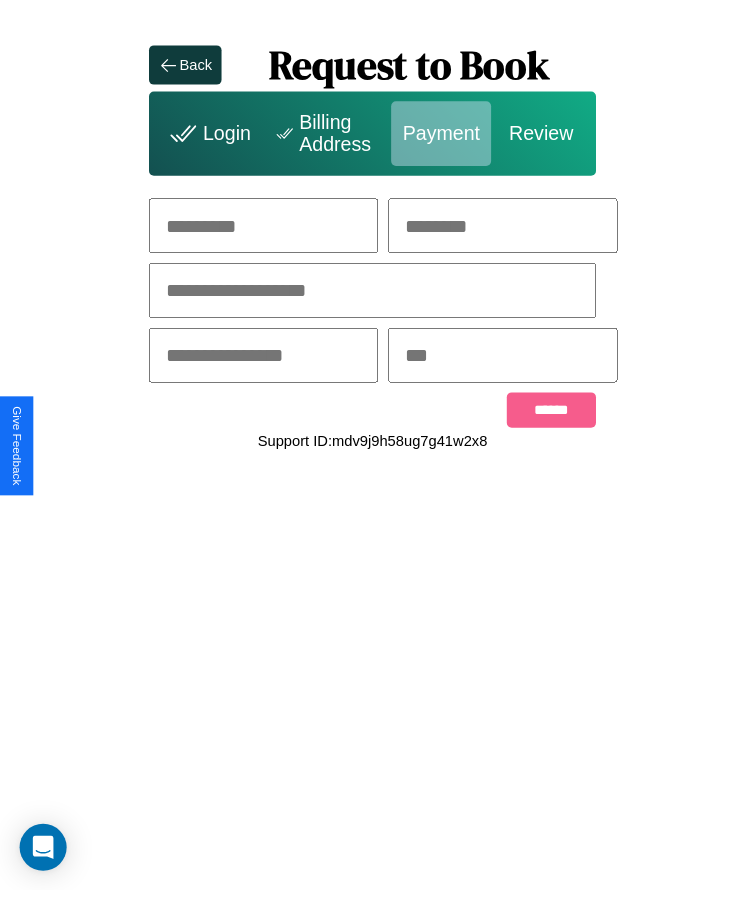 scroll, scrollTop: 0, scrollLeft: 0, axis: both 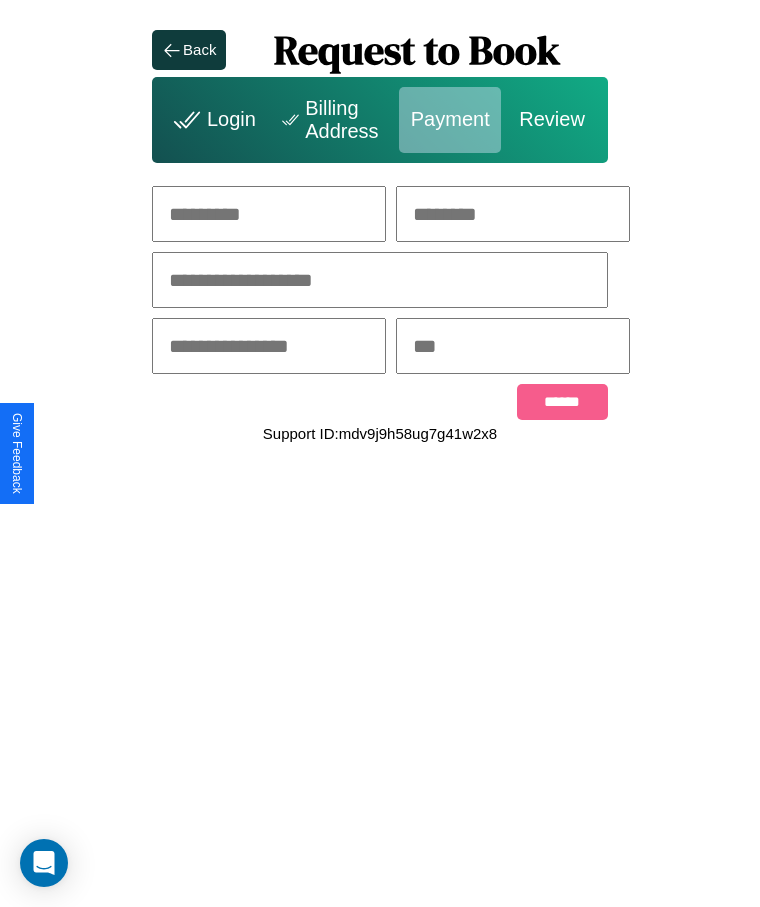 click at bounding box center (269, 214) 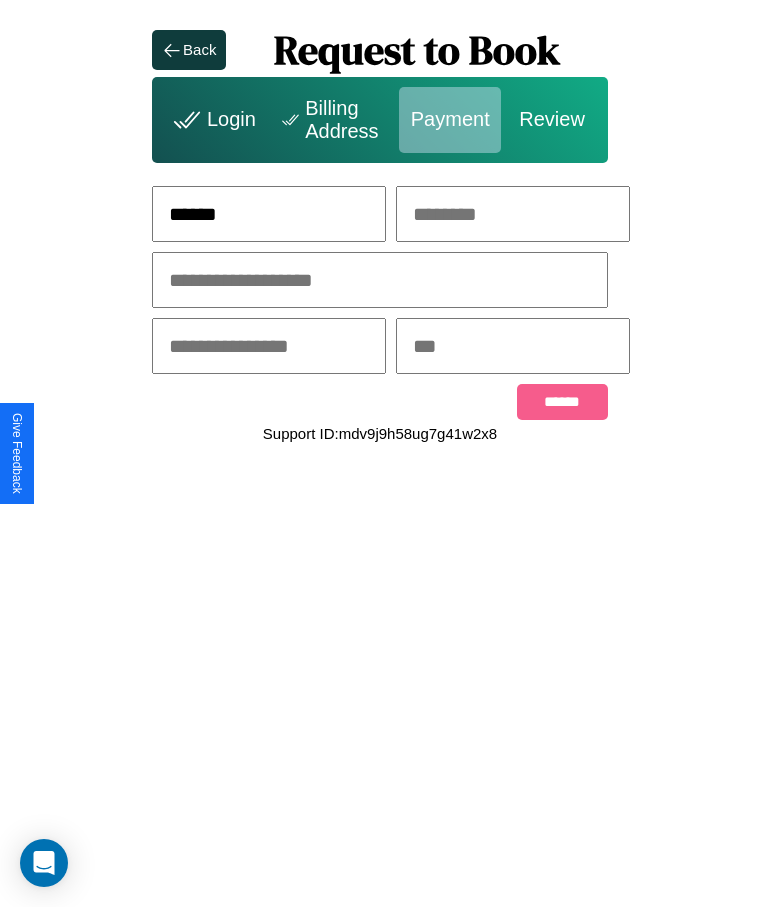 type on "******" 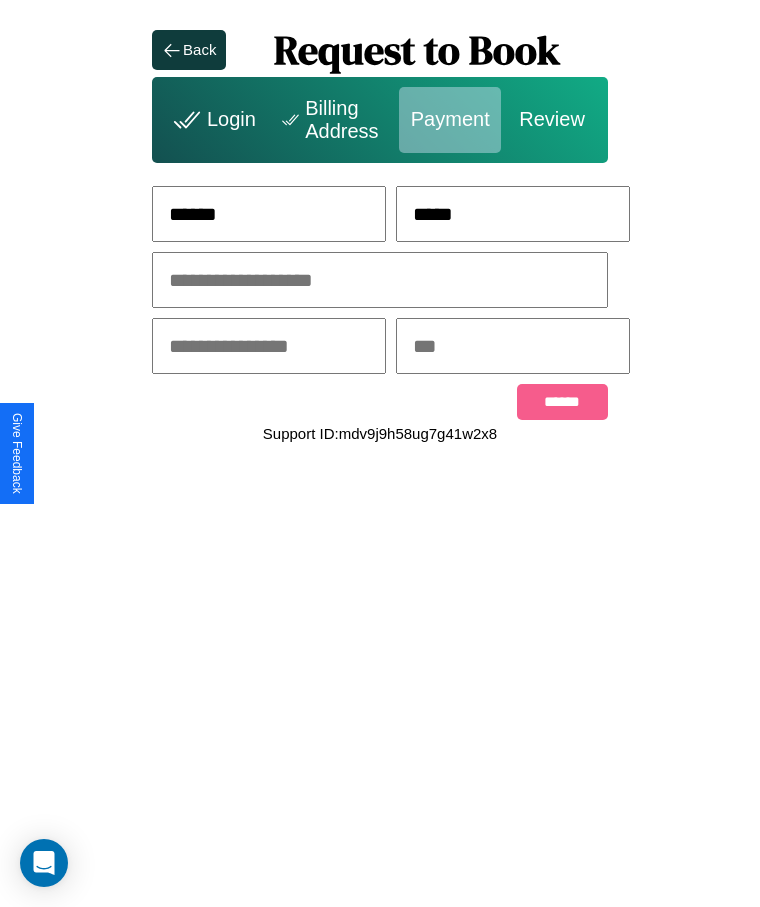 type on "*****" 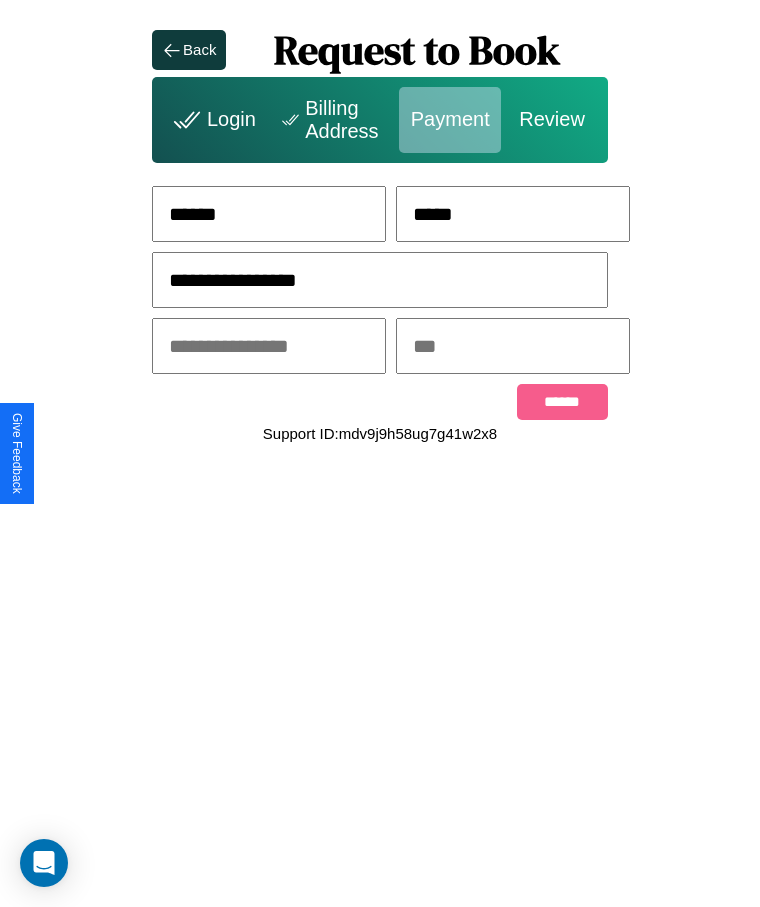 type on "**********" 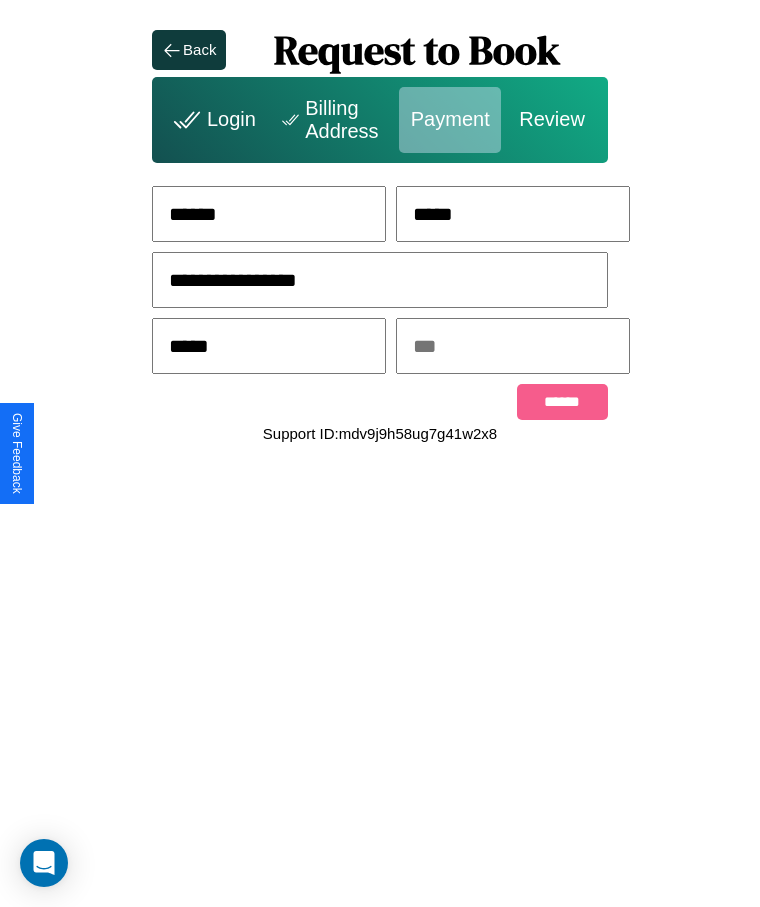 type on "*****" 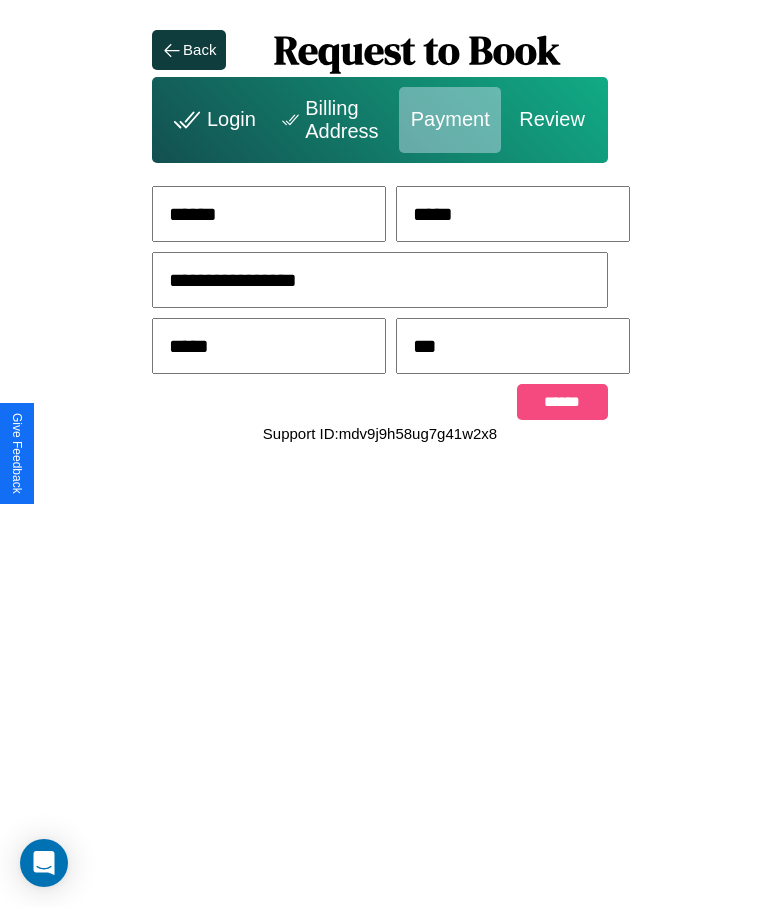 type on "***" 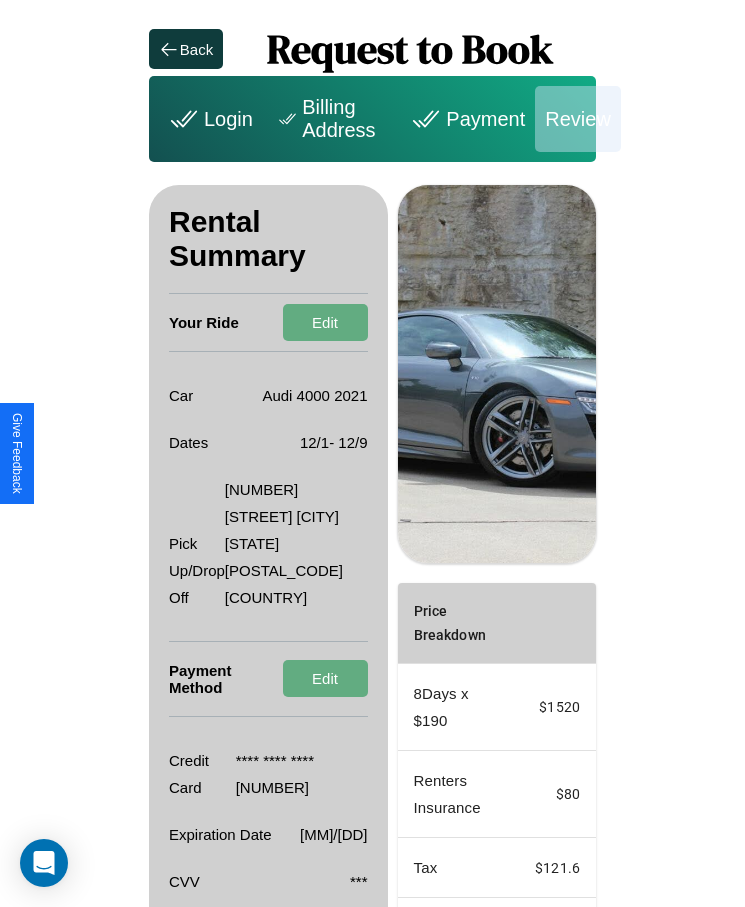 click on "Promo Code" at bounding box center (440, 942) 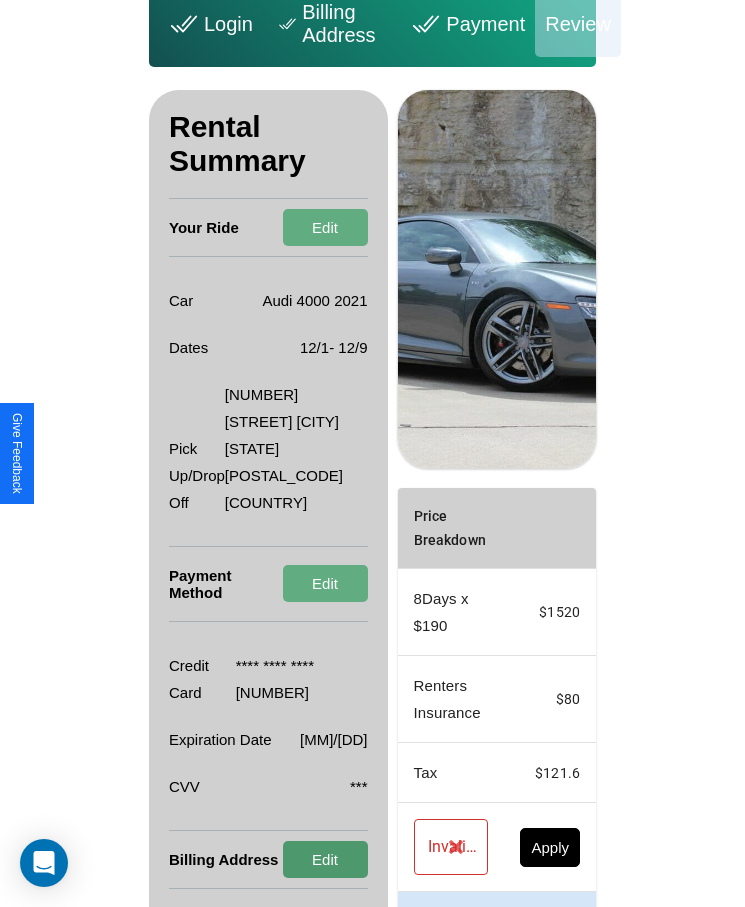 scroll, scrollTop: 164, scrollLeft: 0, axis: vertical 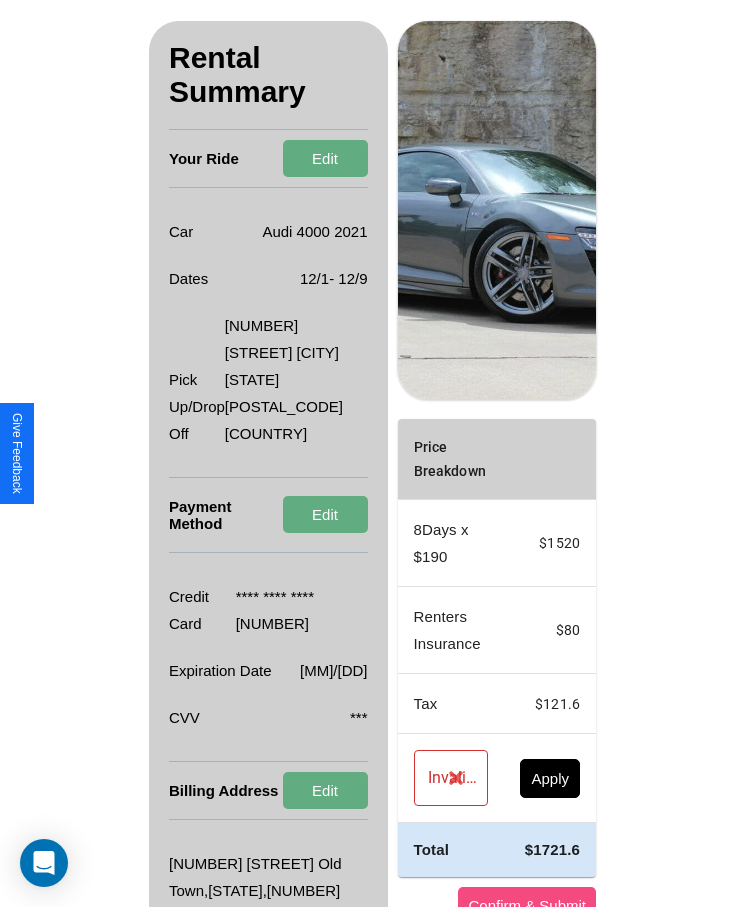 click on "Confirm & Submit" at bounding box center (527, 905) 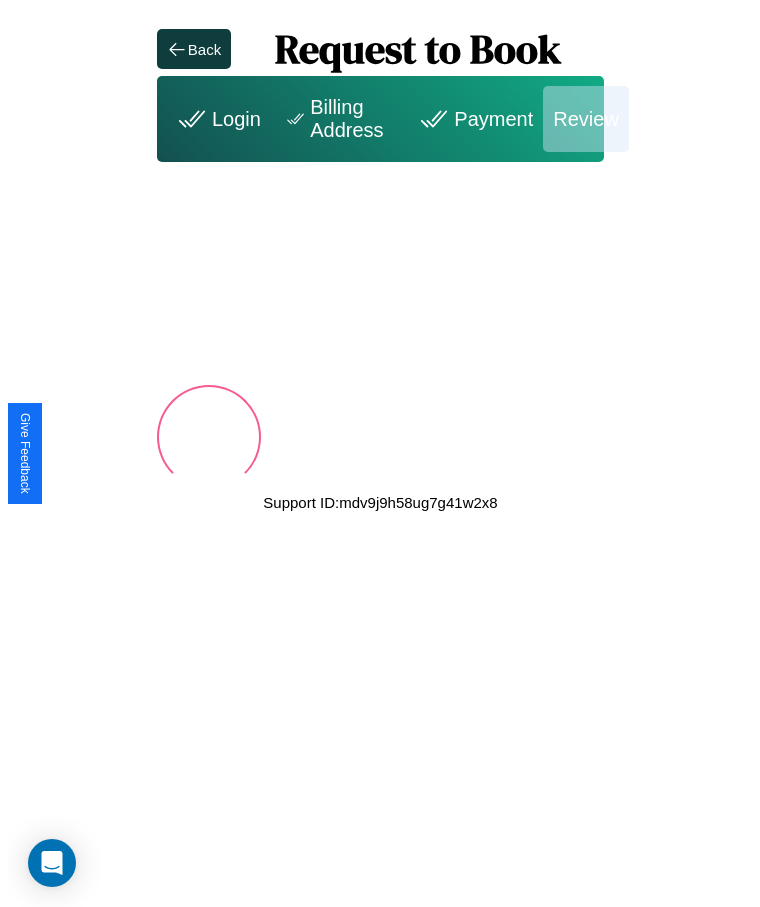 scroll, scrollTop: 0, scrollLeft: 0, axis: both 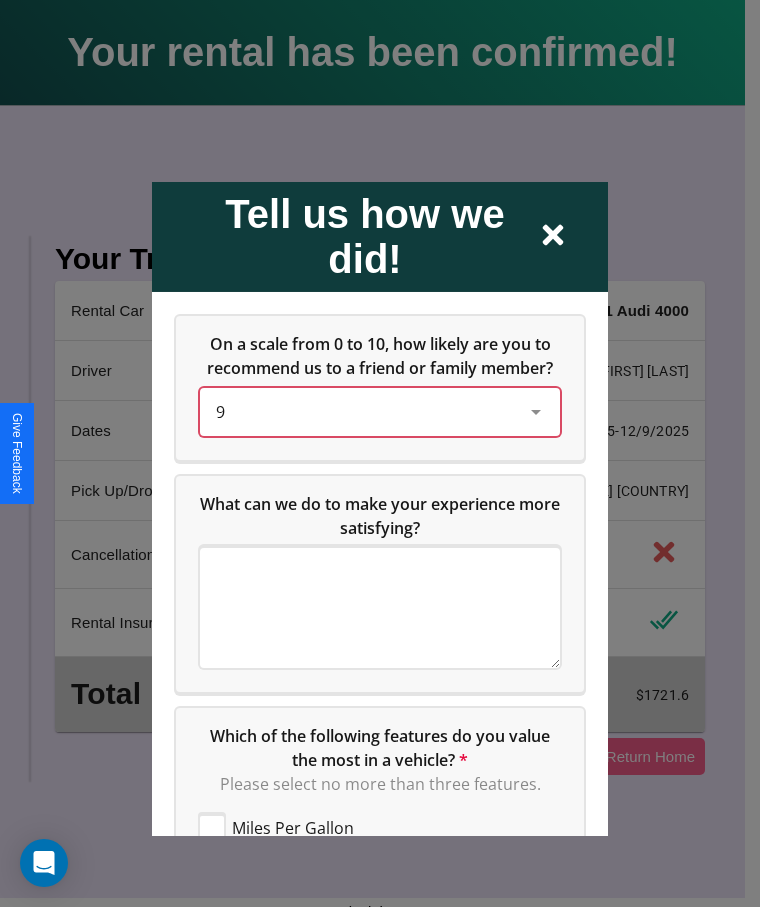 click on "9" at bounding box center [364, 411] 